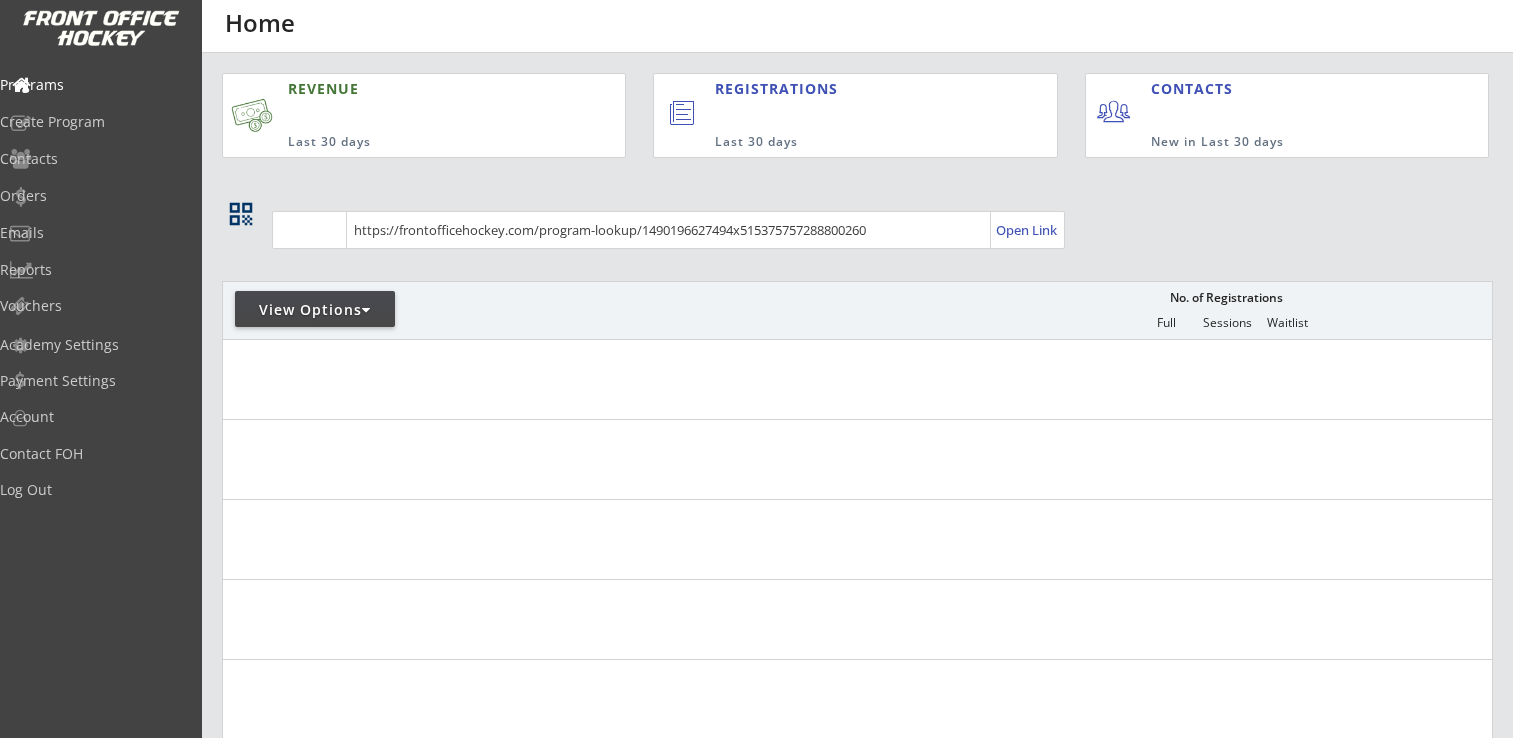 scroll, scrollTop: 0, scrollLeft: 0, axis: both 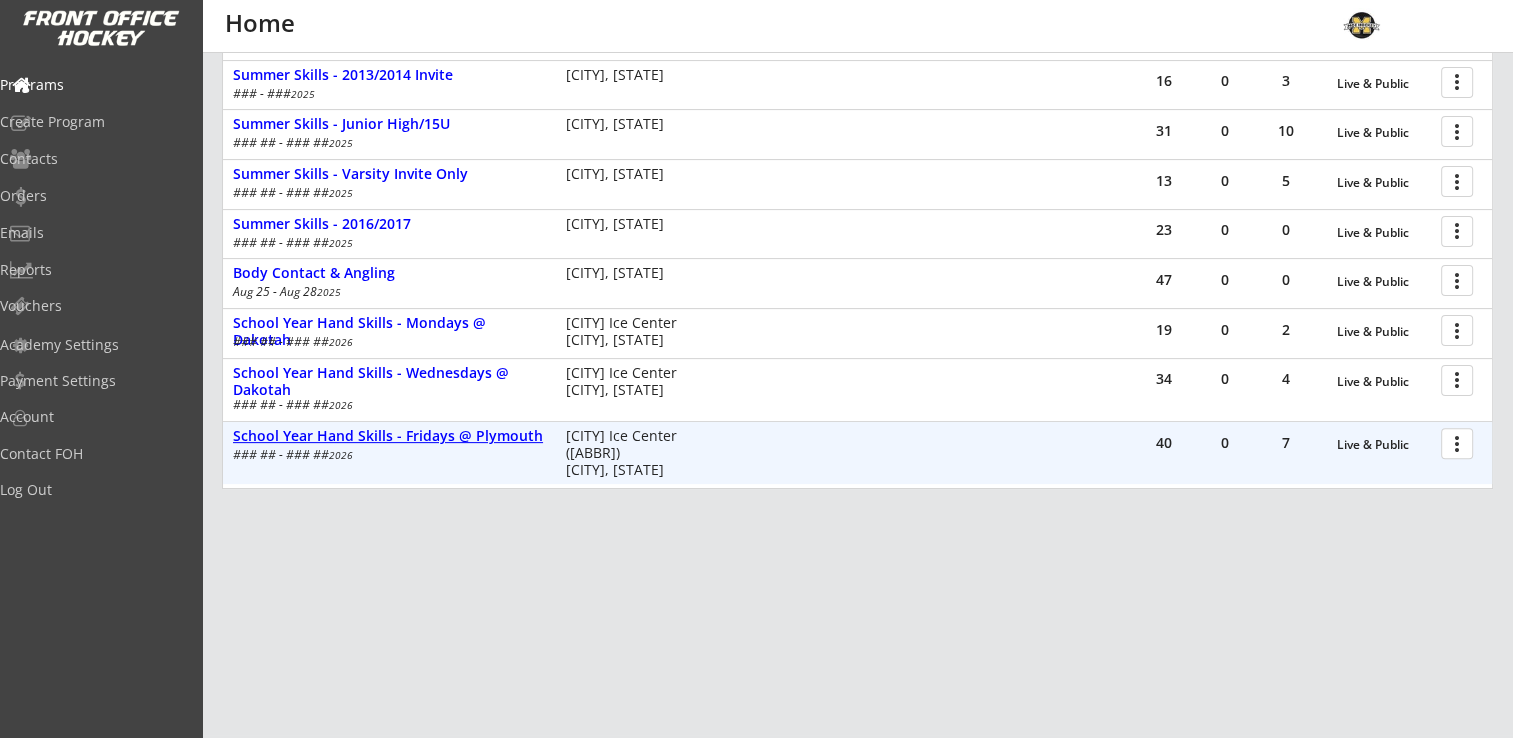 click on "School Year Hand Skills - Fridays @ Plymouth" at bounding box center (1384, 445) 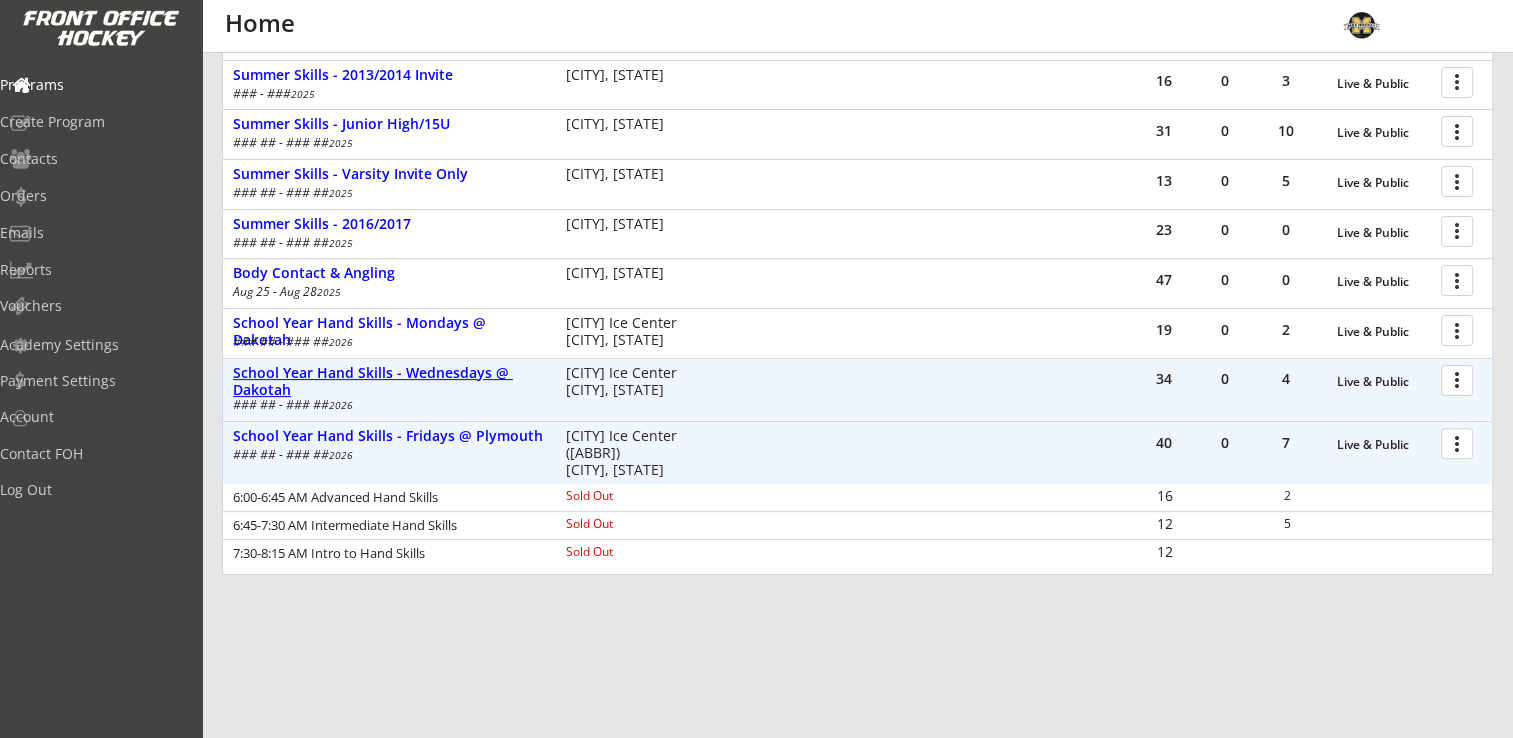 click on "School Year Hand Skills - Wednesdays @ Dakotah" at bounding box center (1384, 382) 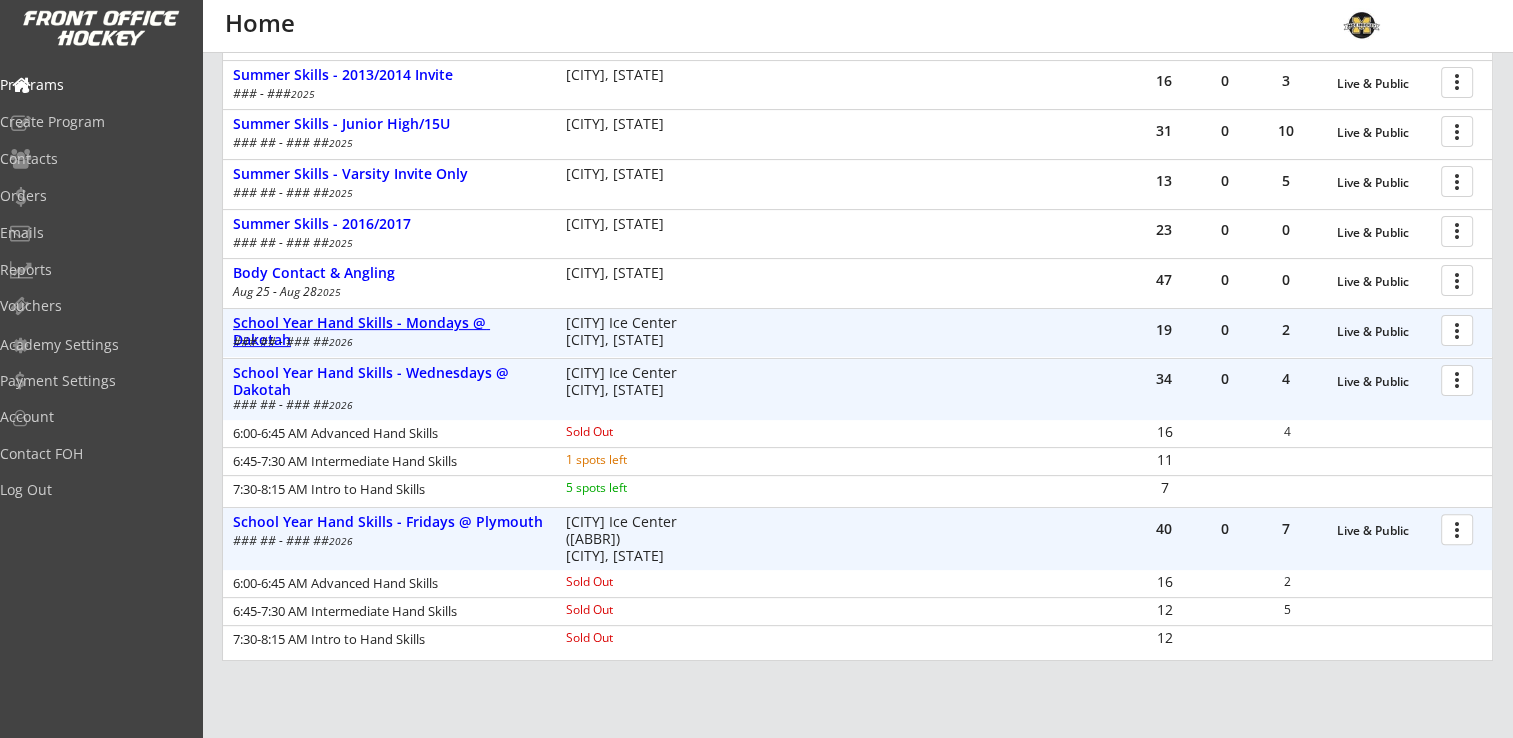 click on "School Year Hand Skills - Mondays @ Dakotah" at bounding box center [1384, 332] 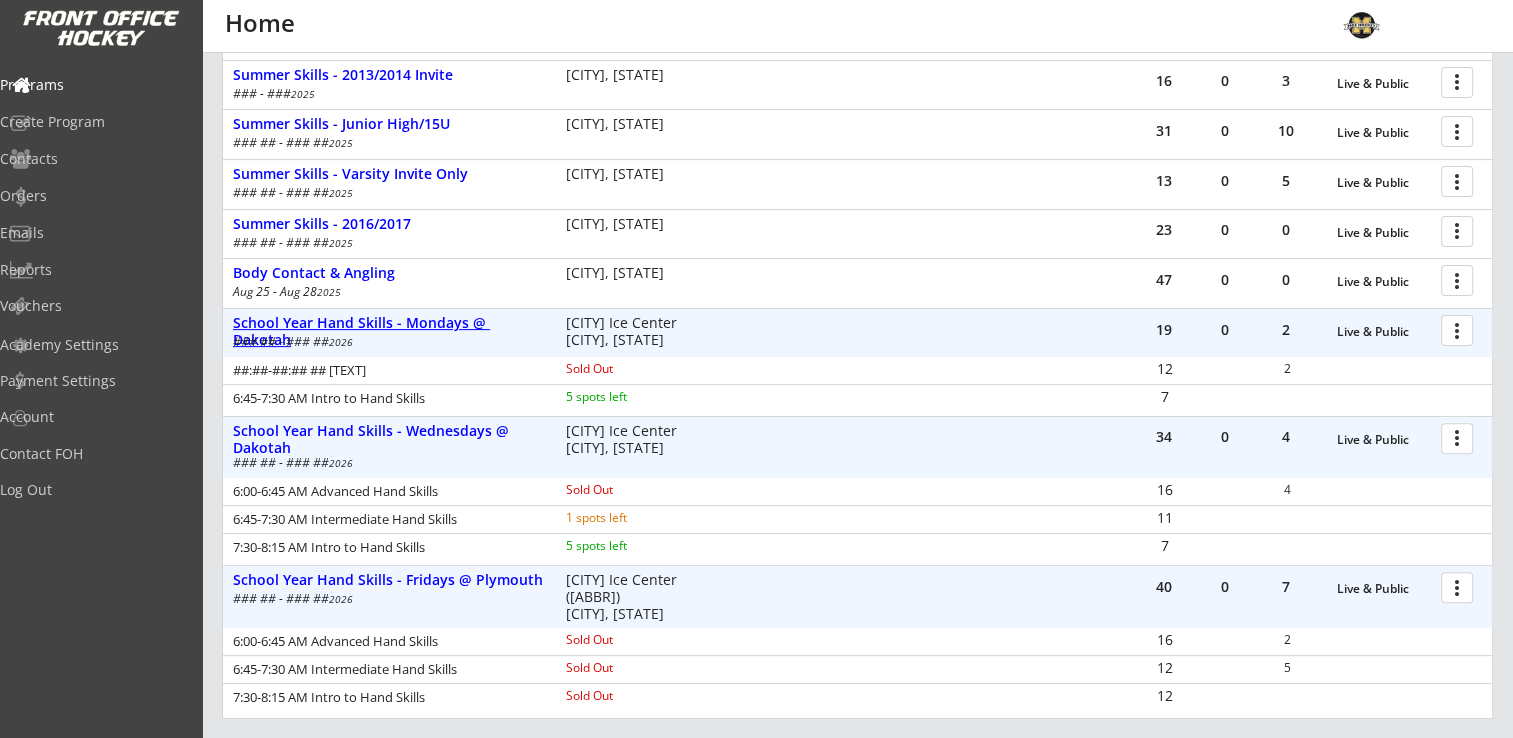click on "School Year Hand Skills - Mondays @ Dakotah" at bounding box center [1384, 332] 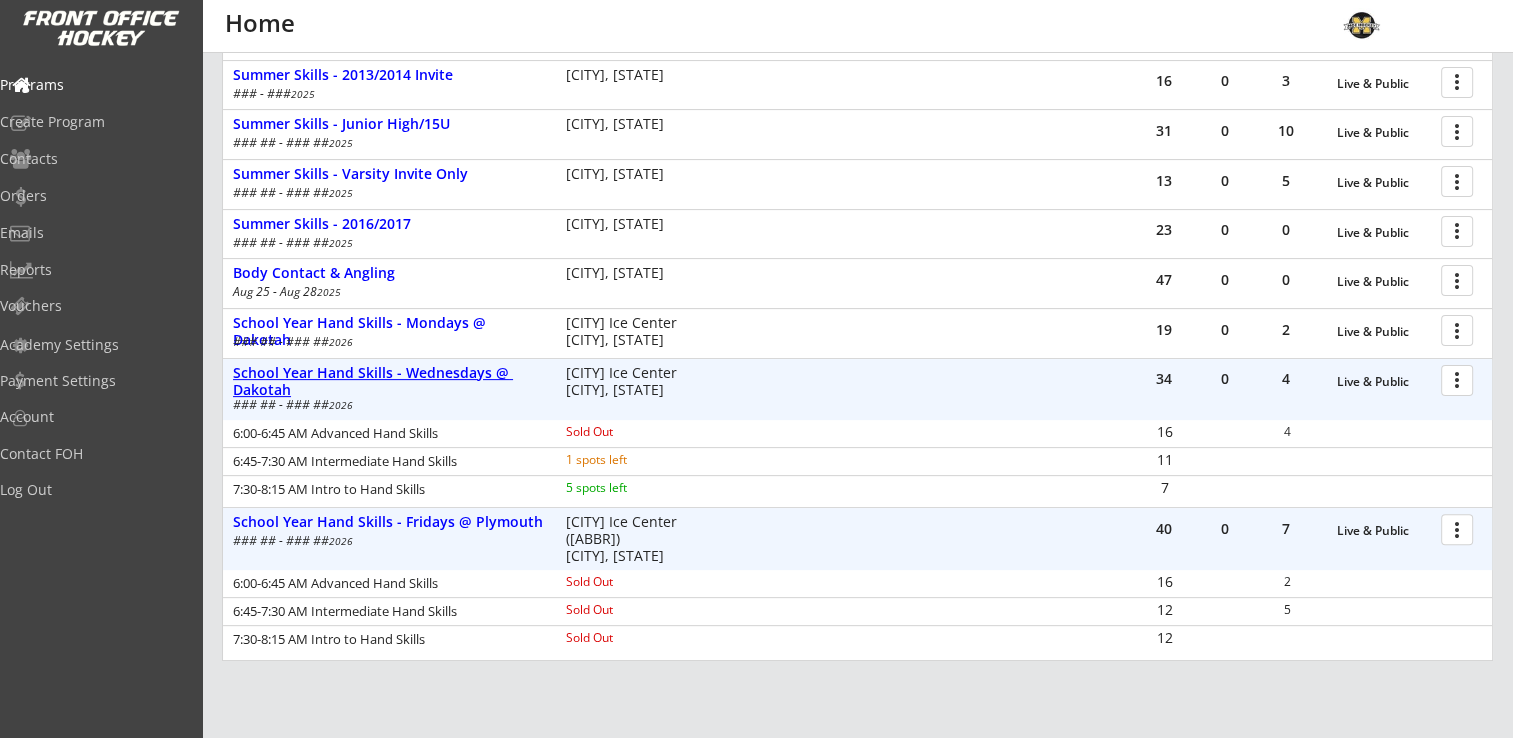 click on "School Year Hand Skills - Wednesdays @ Dakotah" at bounding box center [1384, 382] 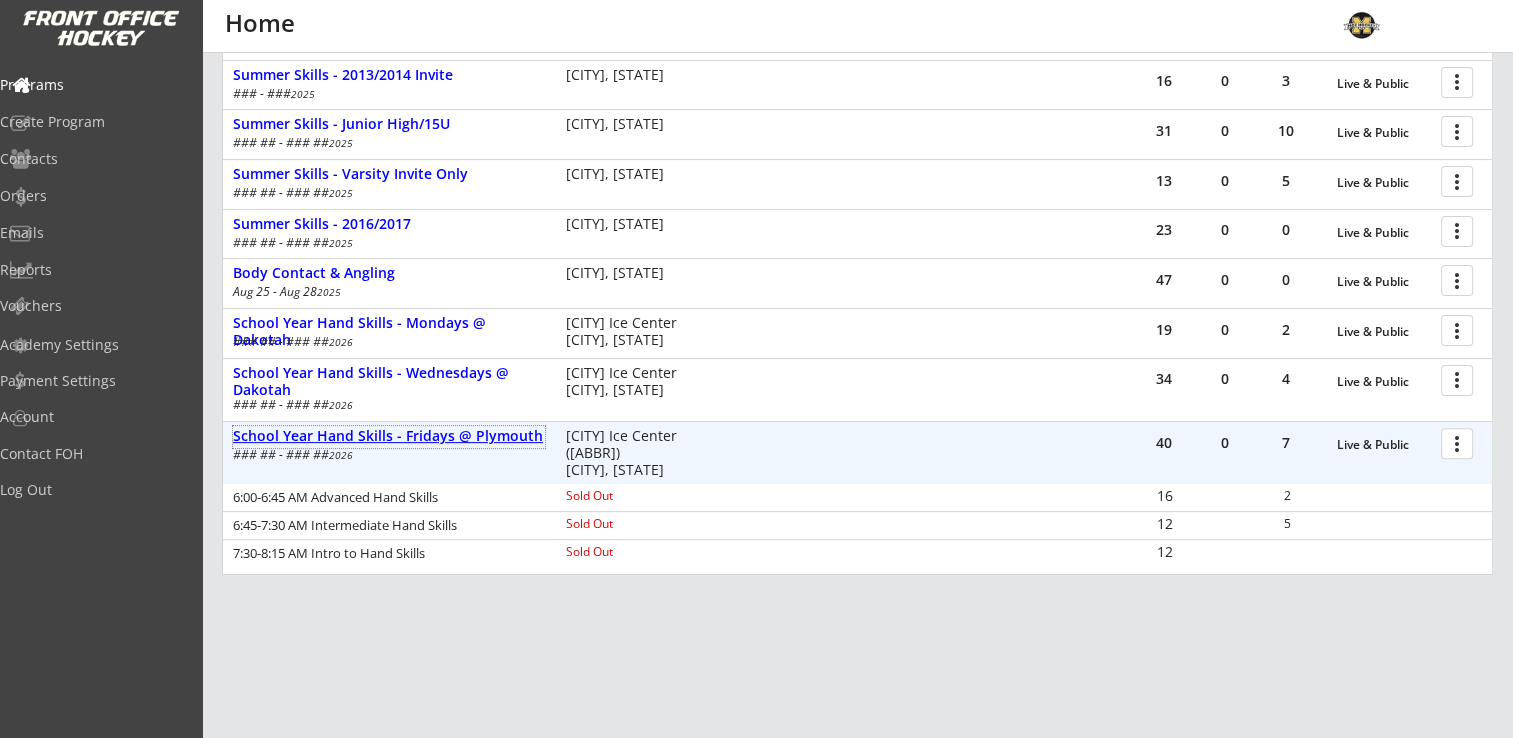 click on "School Year Hand Skills - Fridays @ Plymouth" at bounding box center [389, 436] 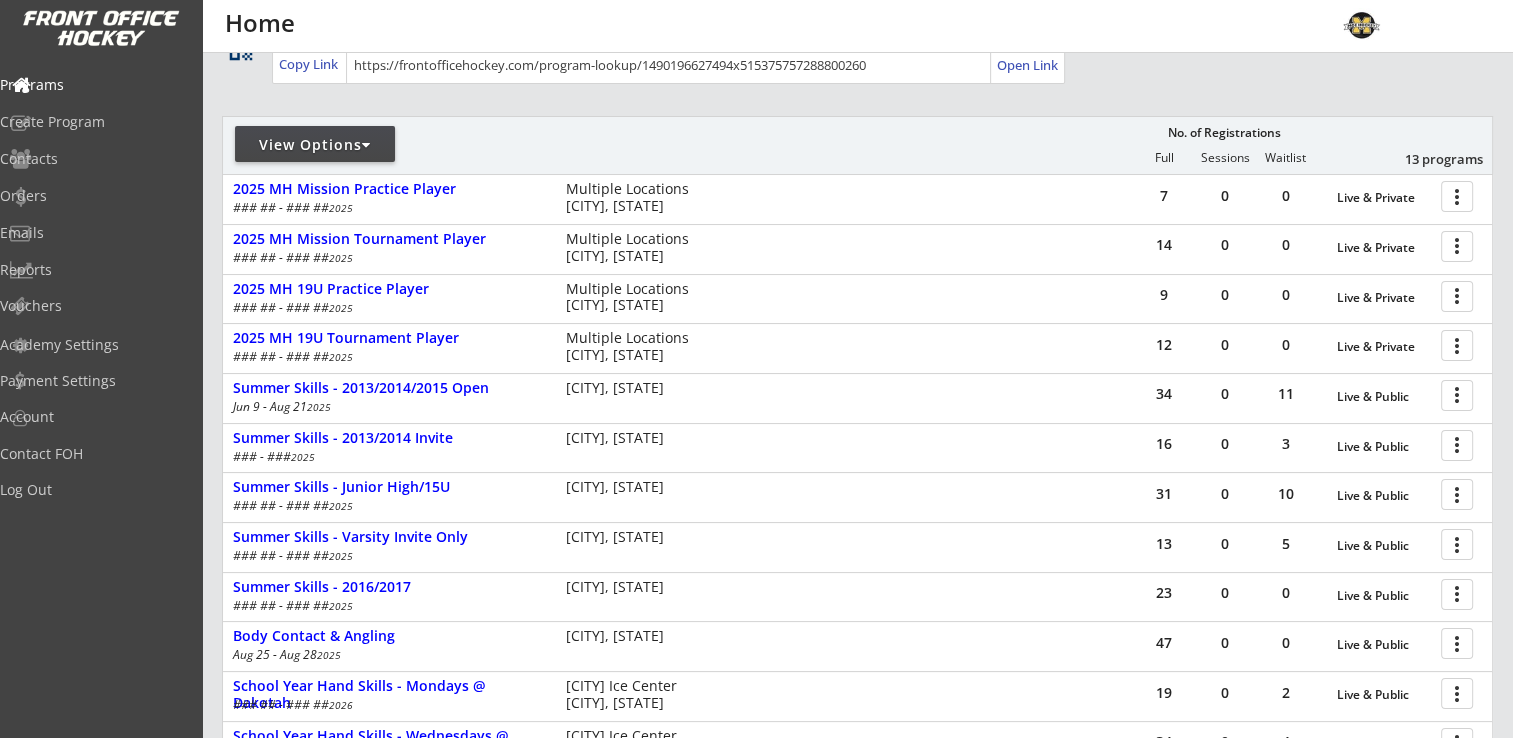 scroll, scrollTop: 0, scrollLeft: 0, axis: both 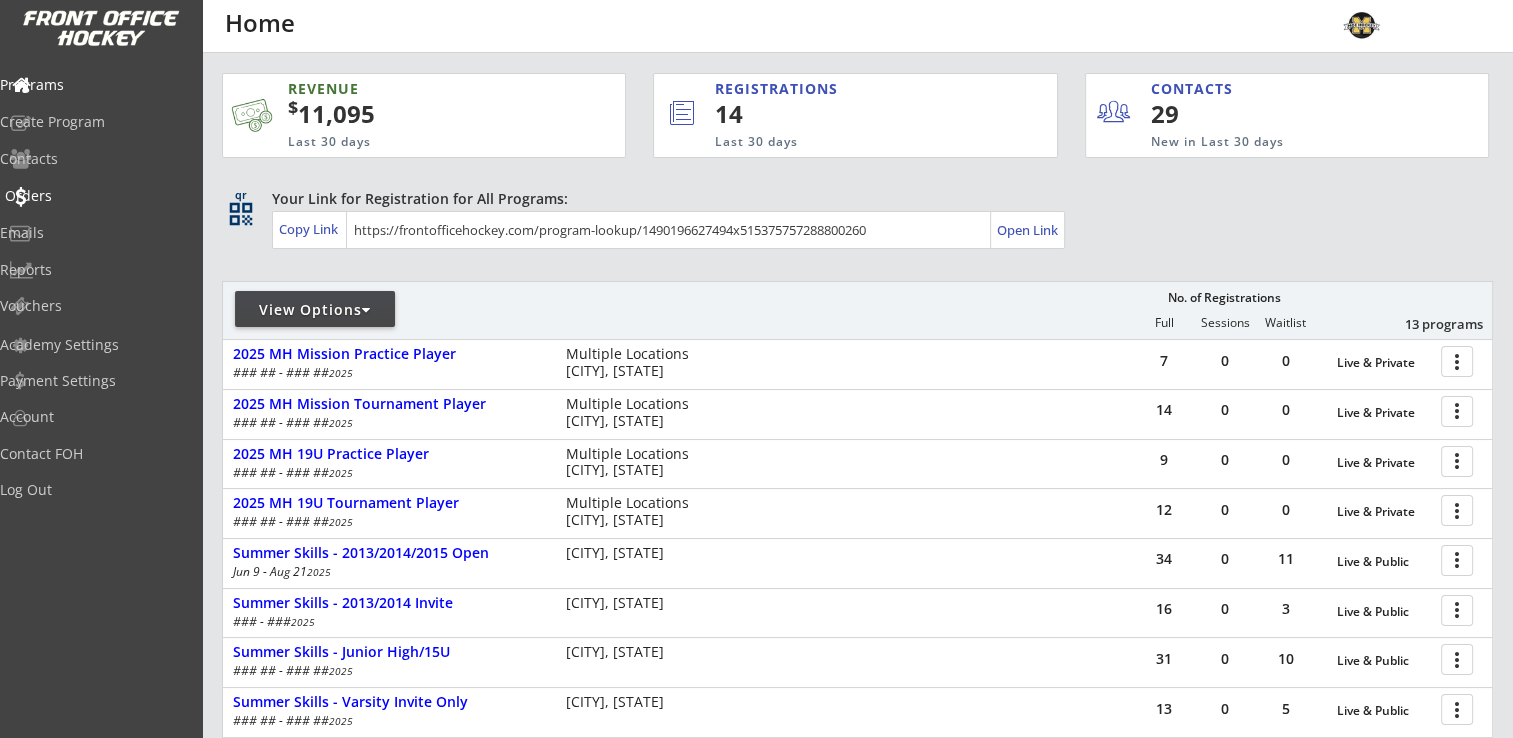 click on "Orders" at bounding box center [95, 85] 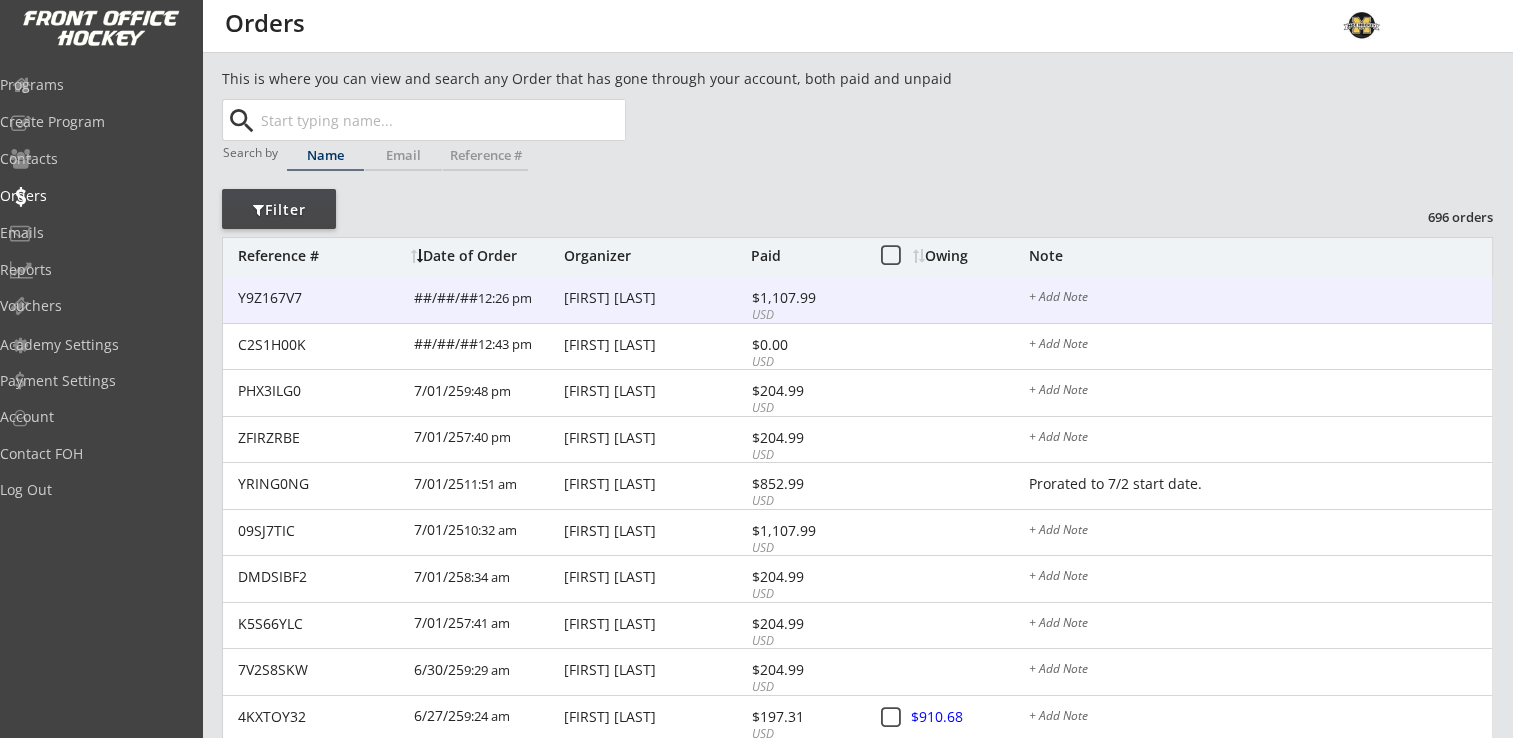 click on "[FIRST] [LAST]" at bounding box center [320, 298] 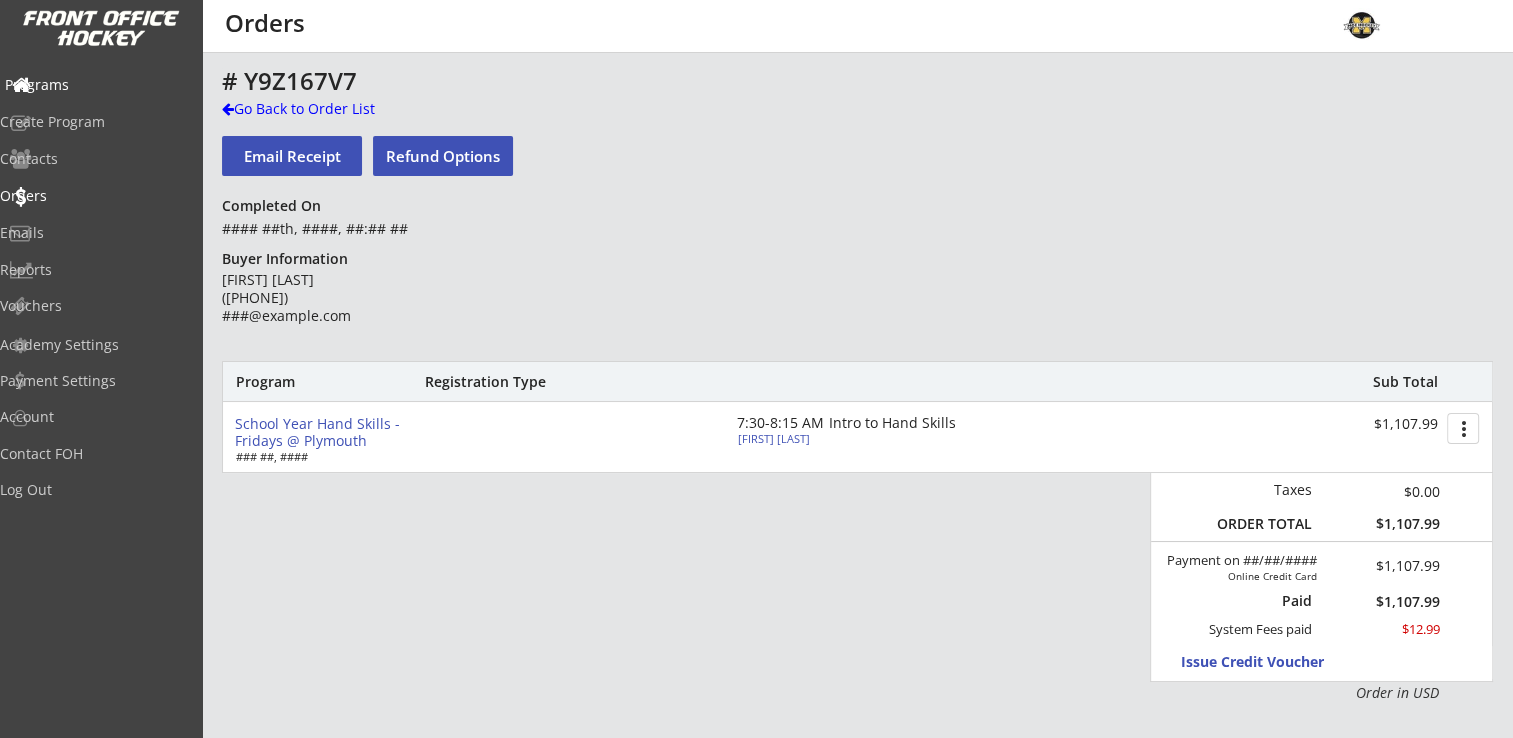 click on "Programs" at bounding box center [95, 86] 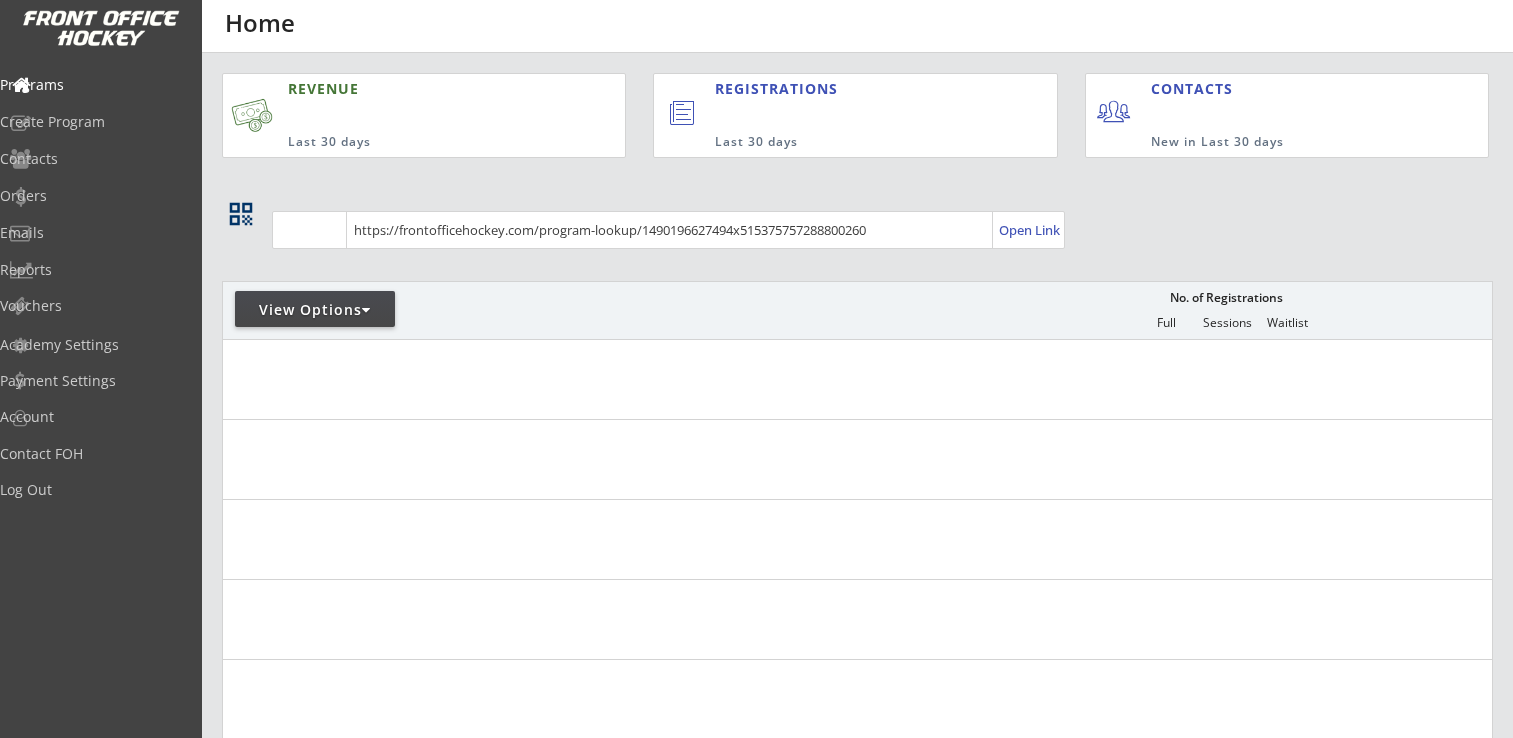 scroll, scrollTop: 0, scrollLeft: 0, axis: both 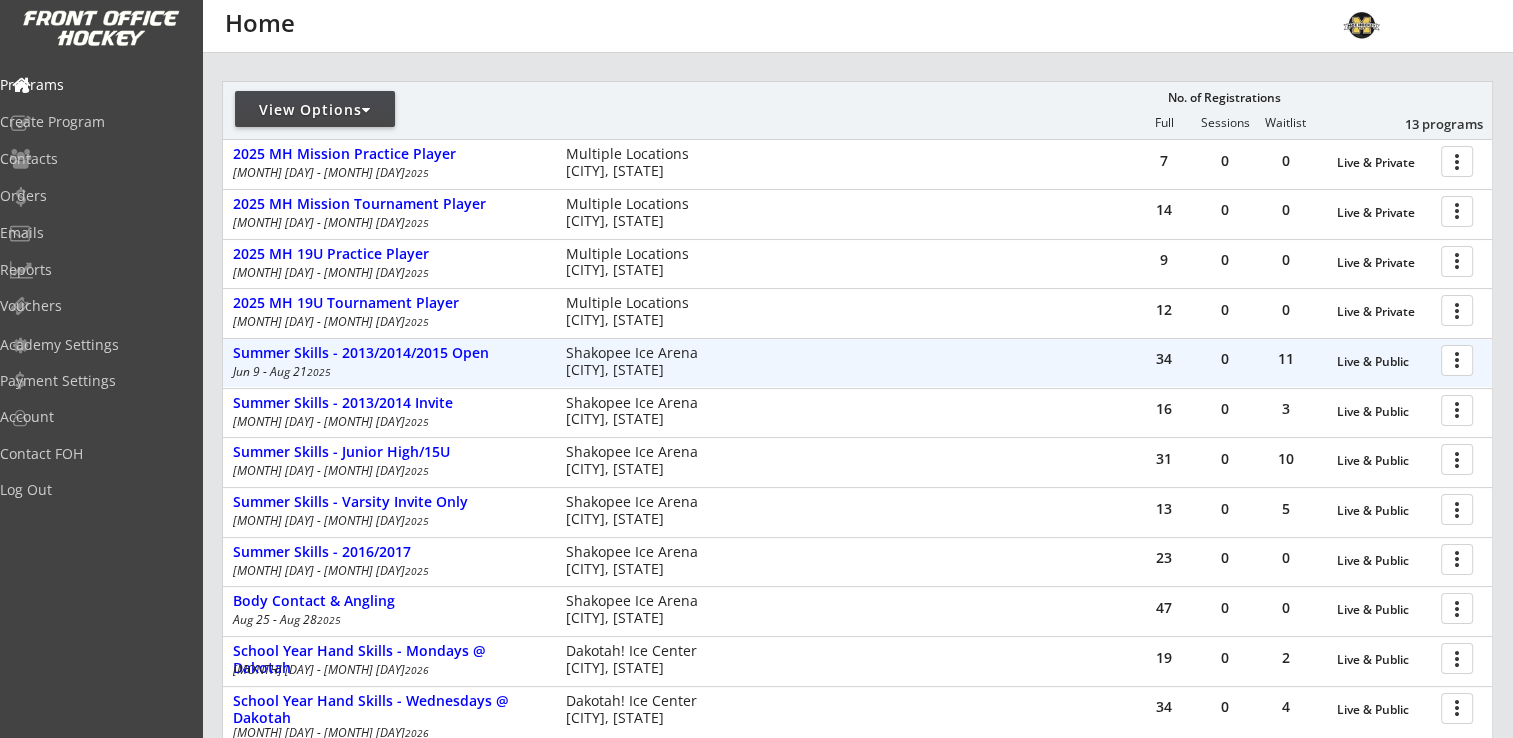 click at bounding box center (1460, 359) 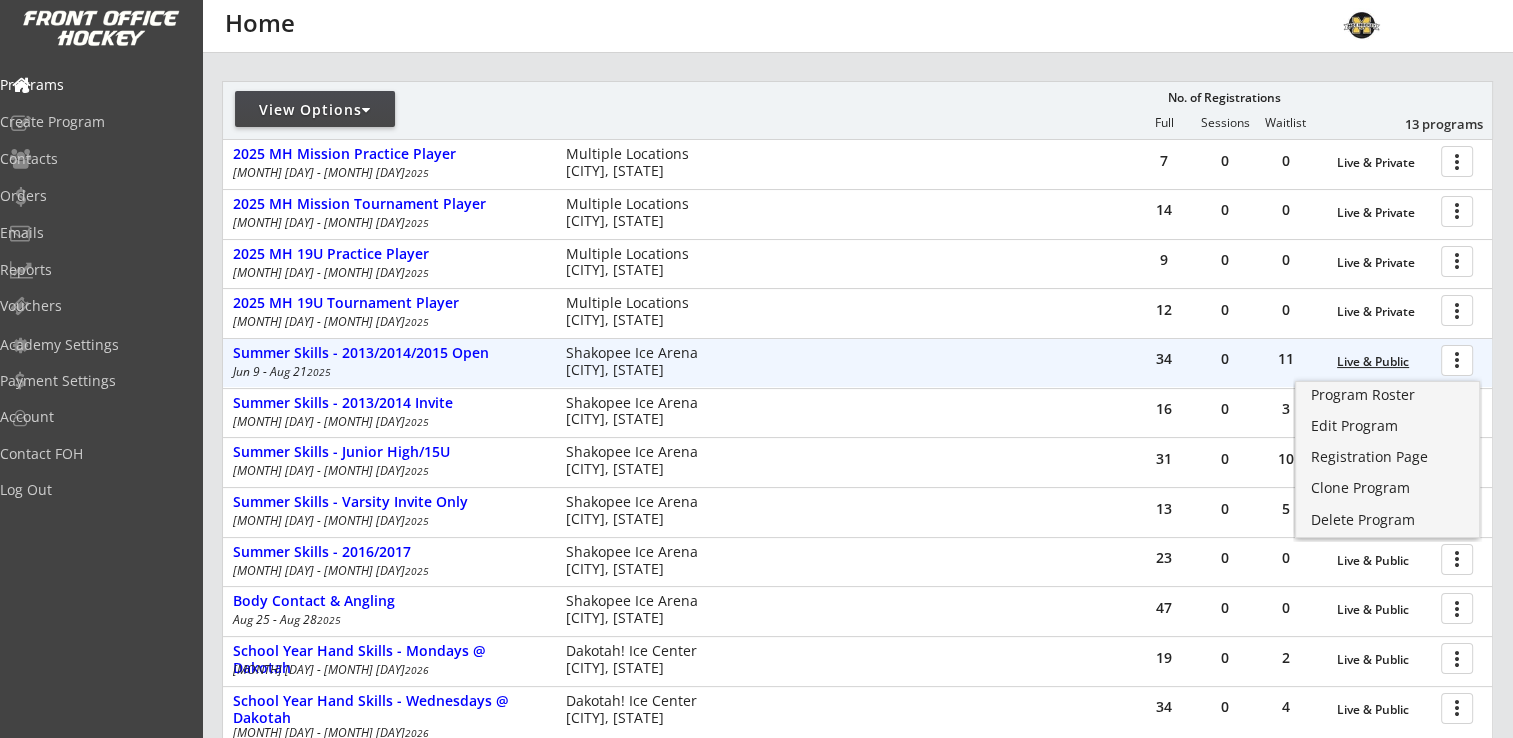 click on "Live & Public" at bounding box center (1384, 362) 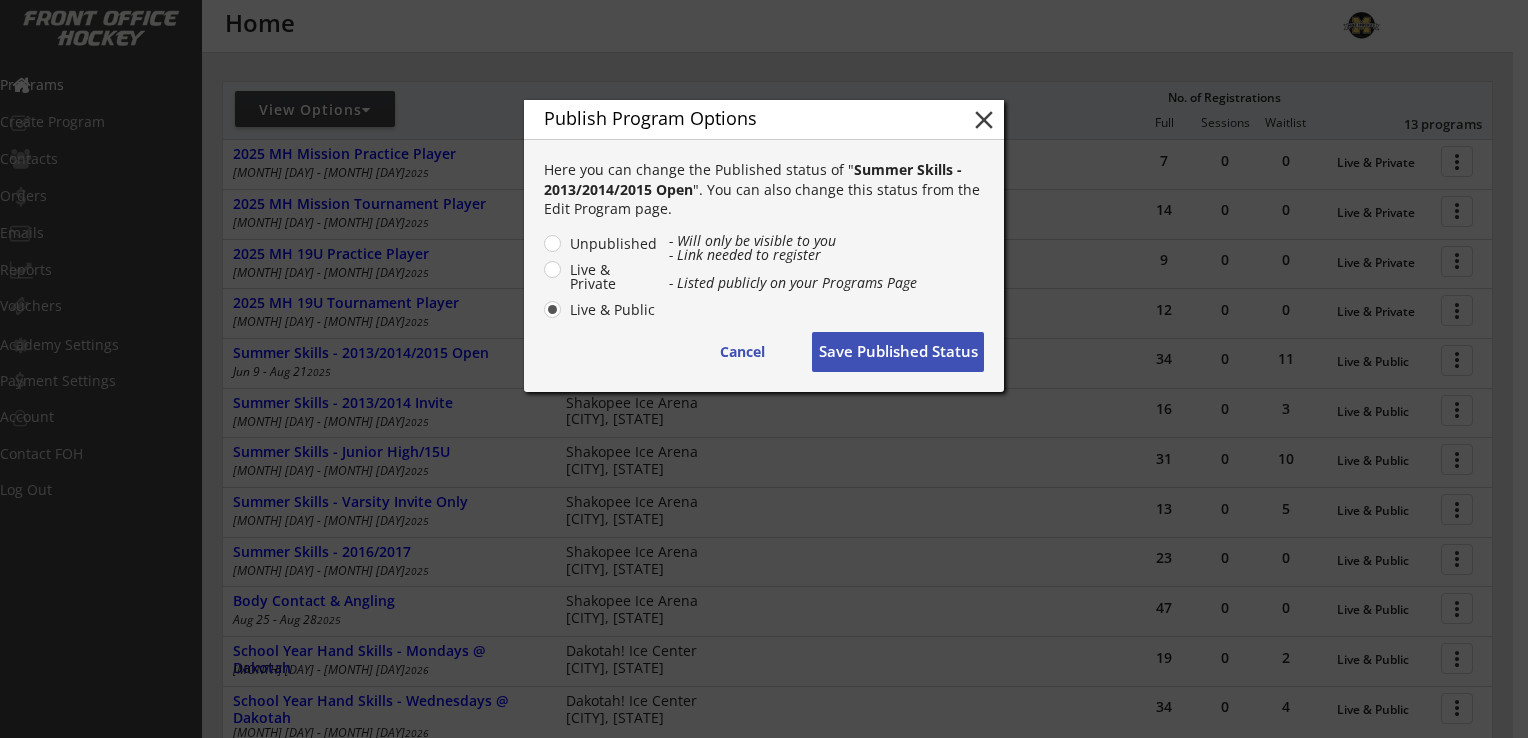 click on "Live & Private" at bounding box center [611, 277] 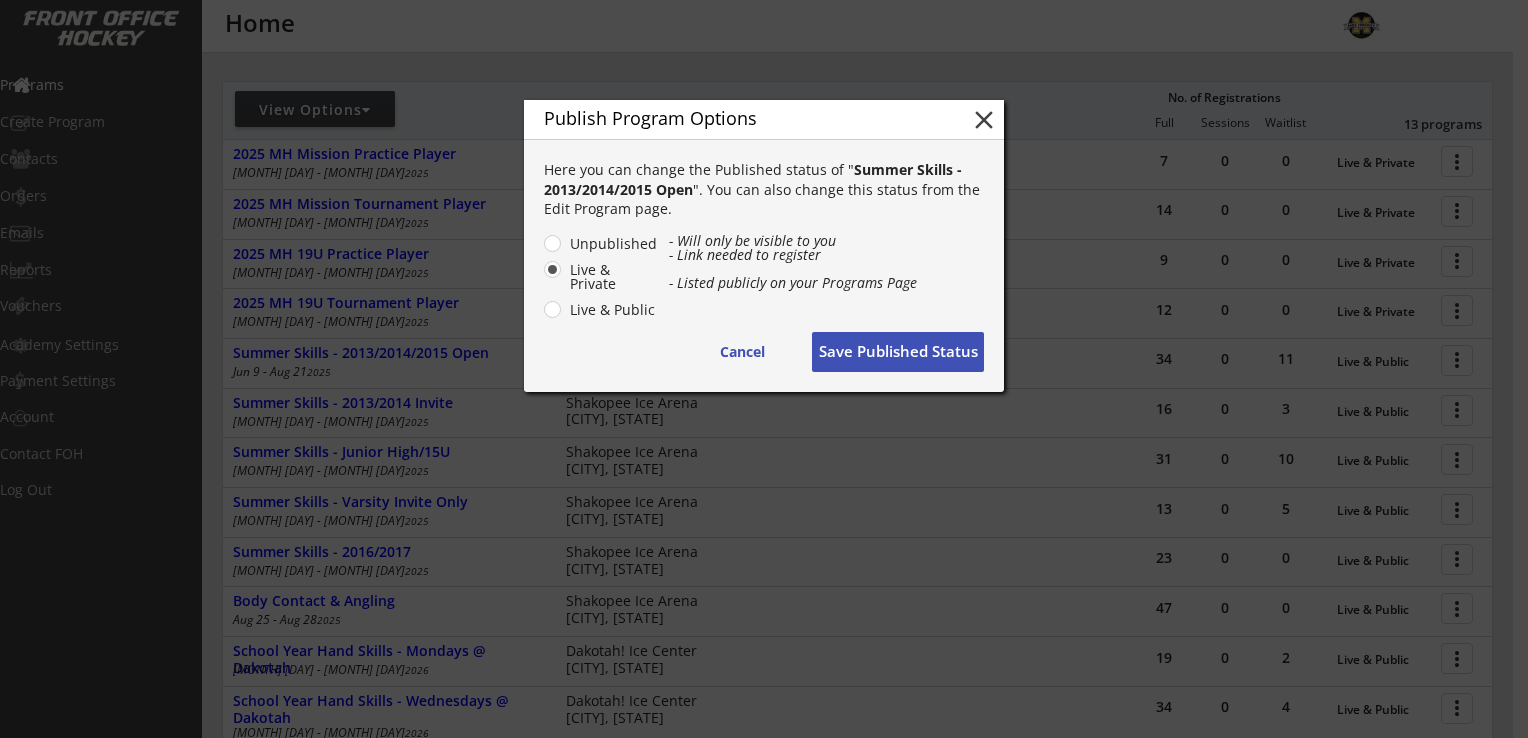 click on "Save Published Status" at bounding box center [742, 352] 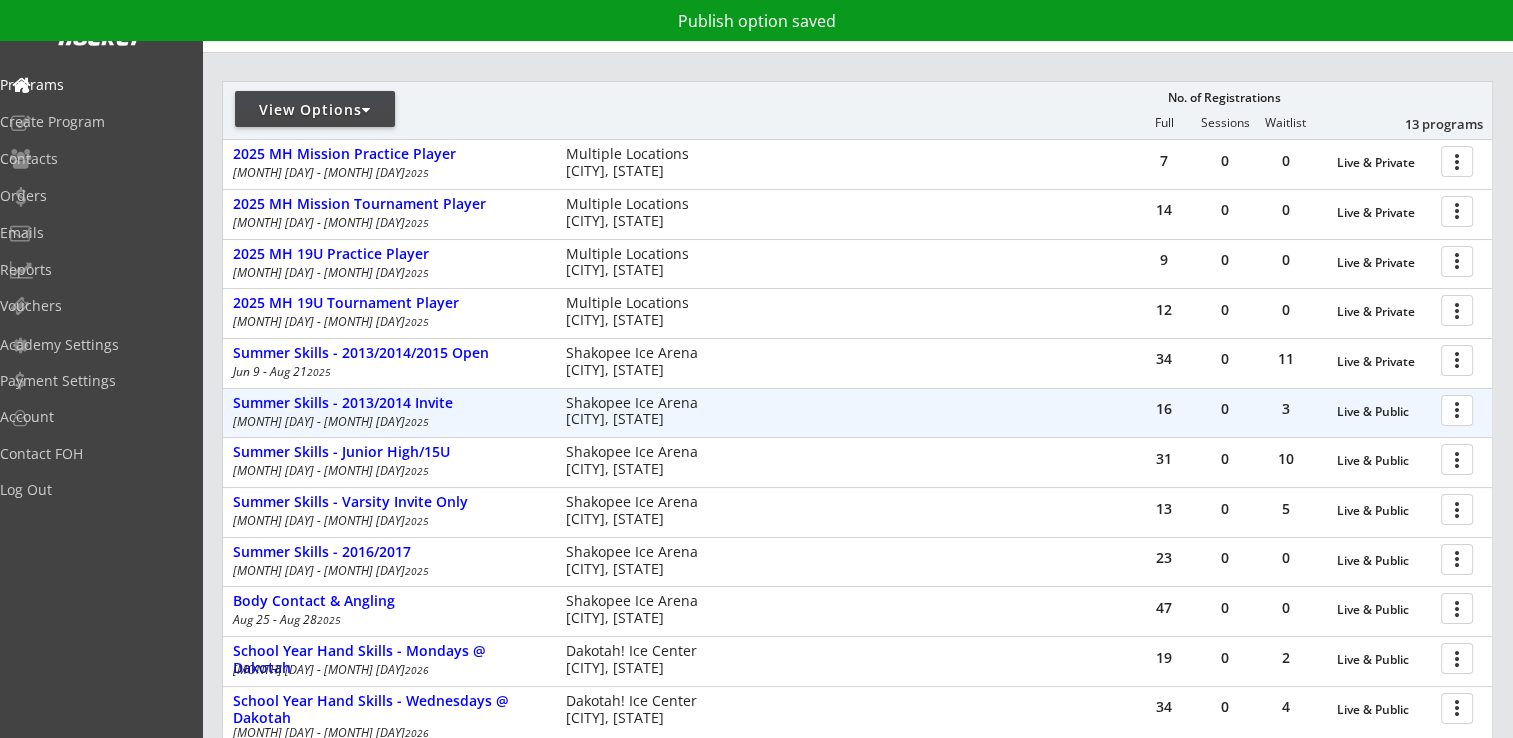 click at bounding box center (1460, 409) 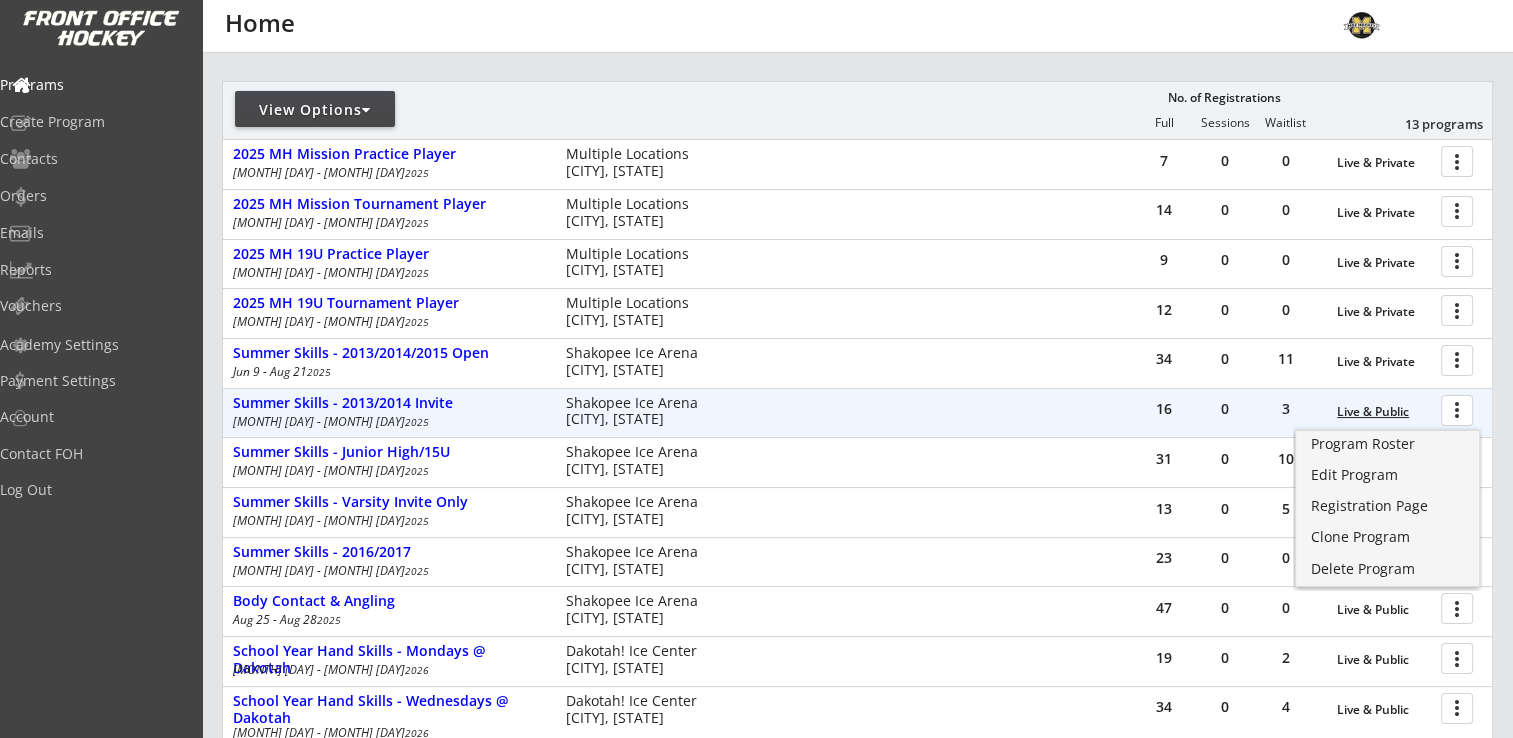 click on "Live & Public" at bounding box center [1384, 412] 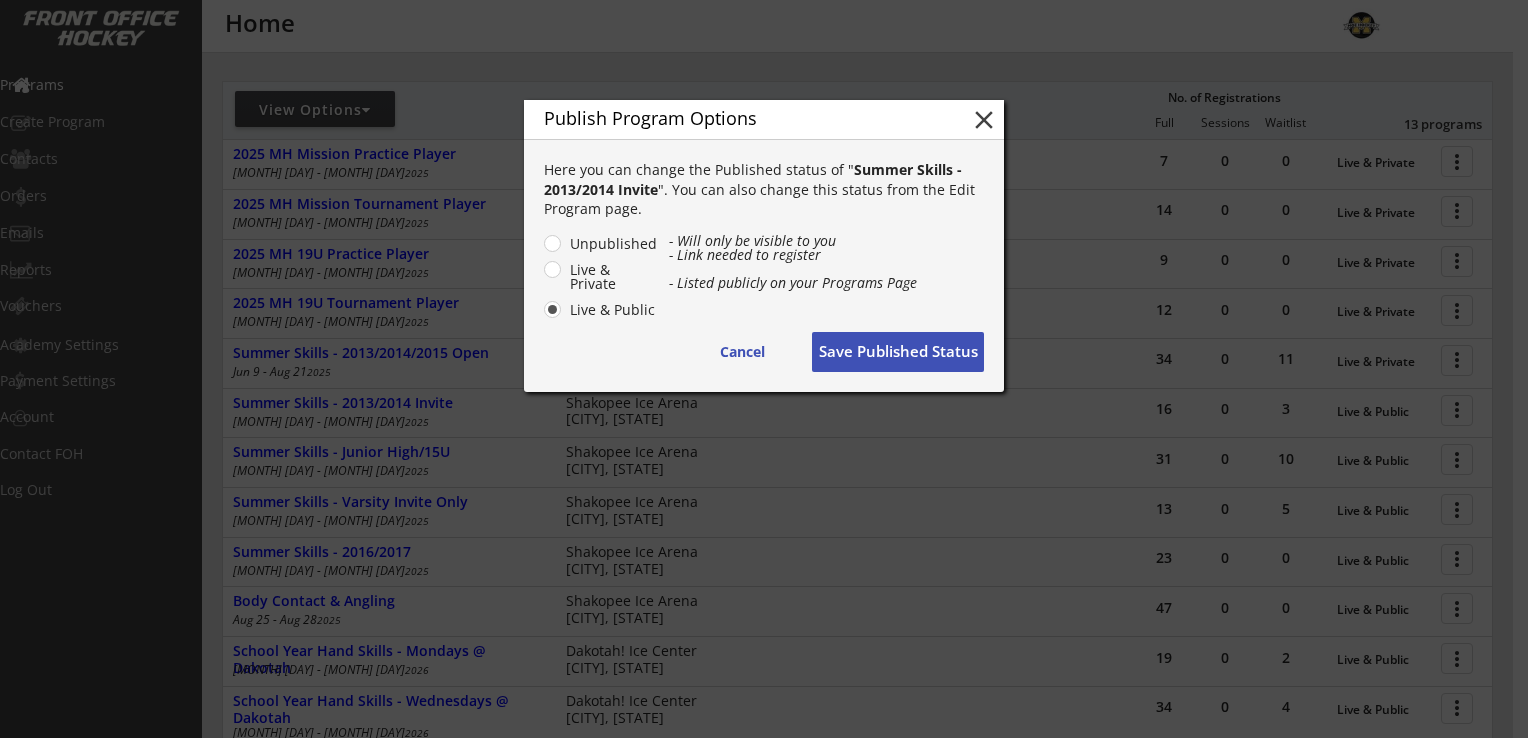 click on "Live & Private" at bounding box center (611, 277) 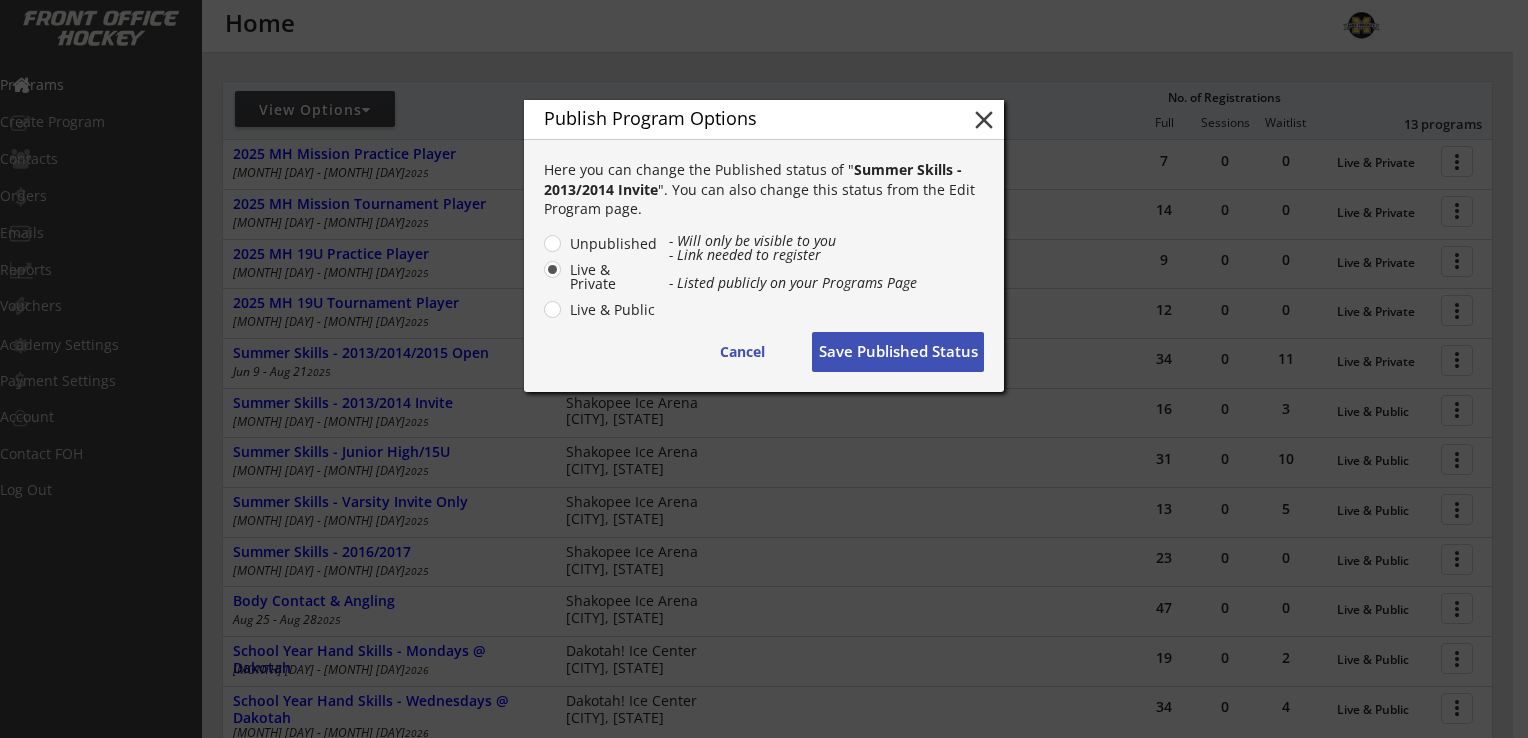 click on "Save Published Status" at bounding box center [742, 352] 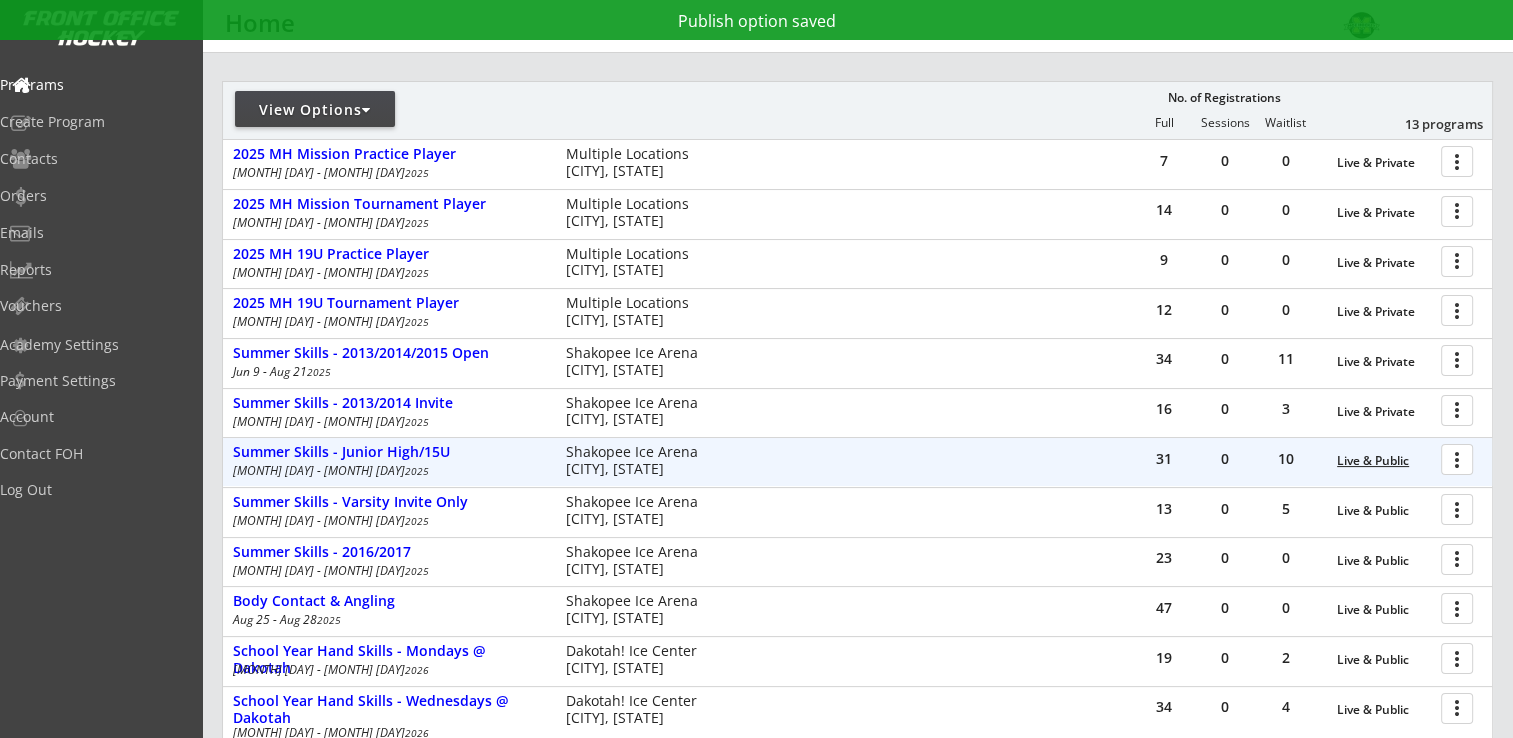 click on "Live & Public" at bounding box center [1384, 461] 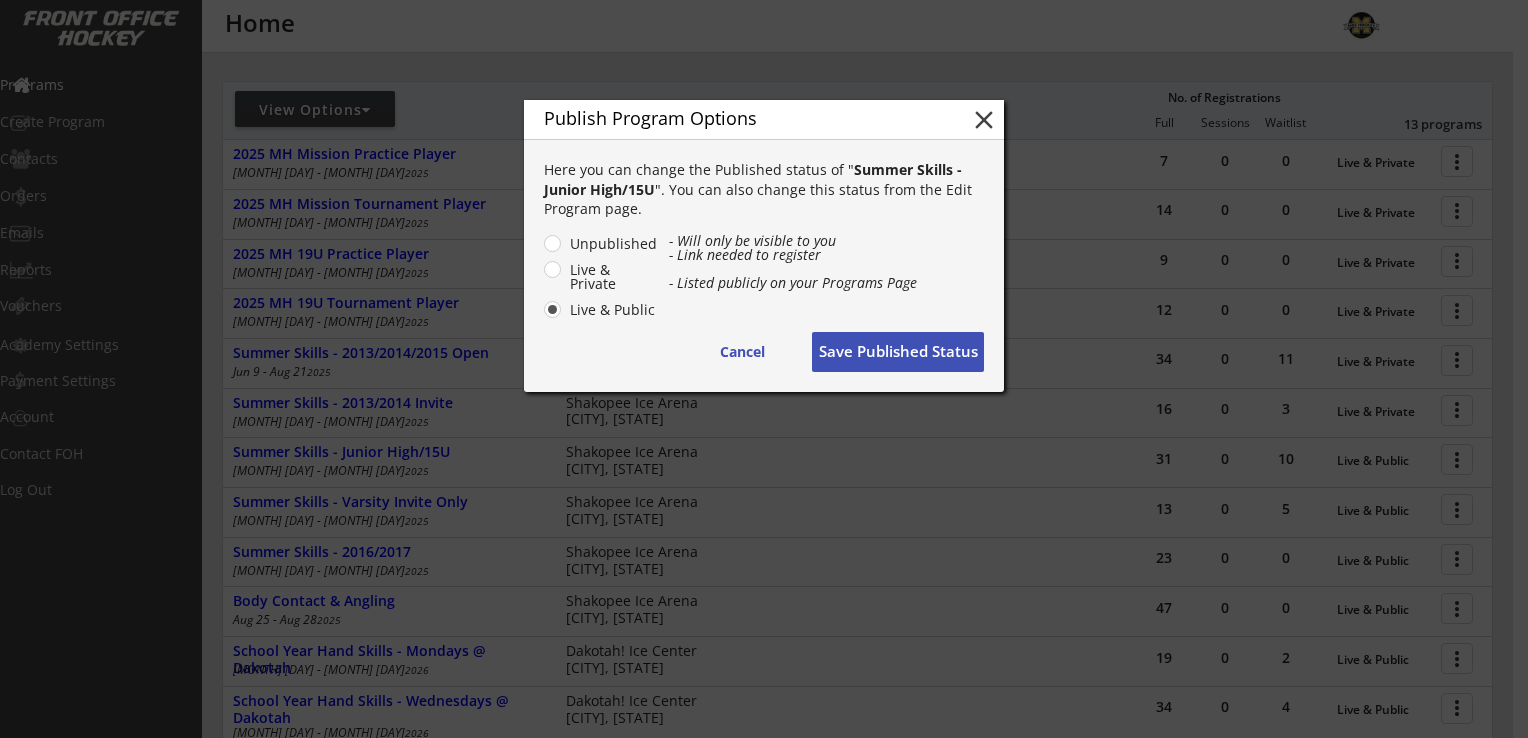 click on "Live & Private" at bounding box center (611, 277) 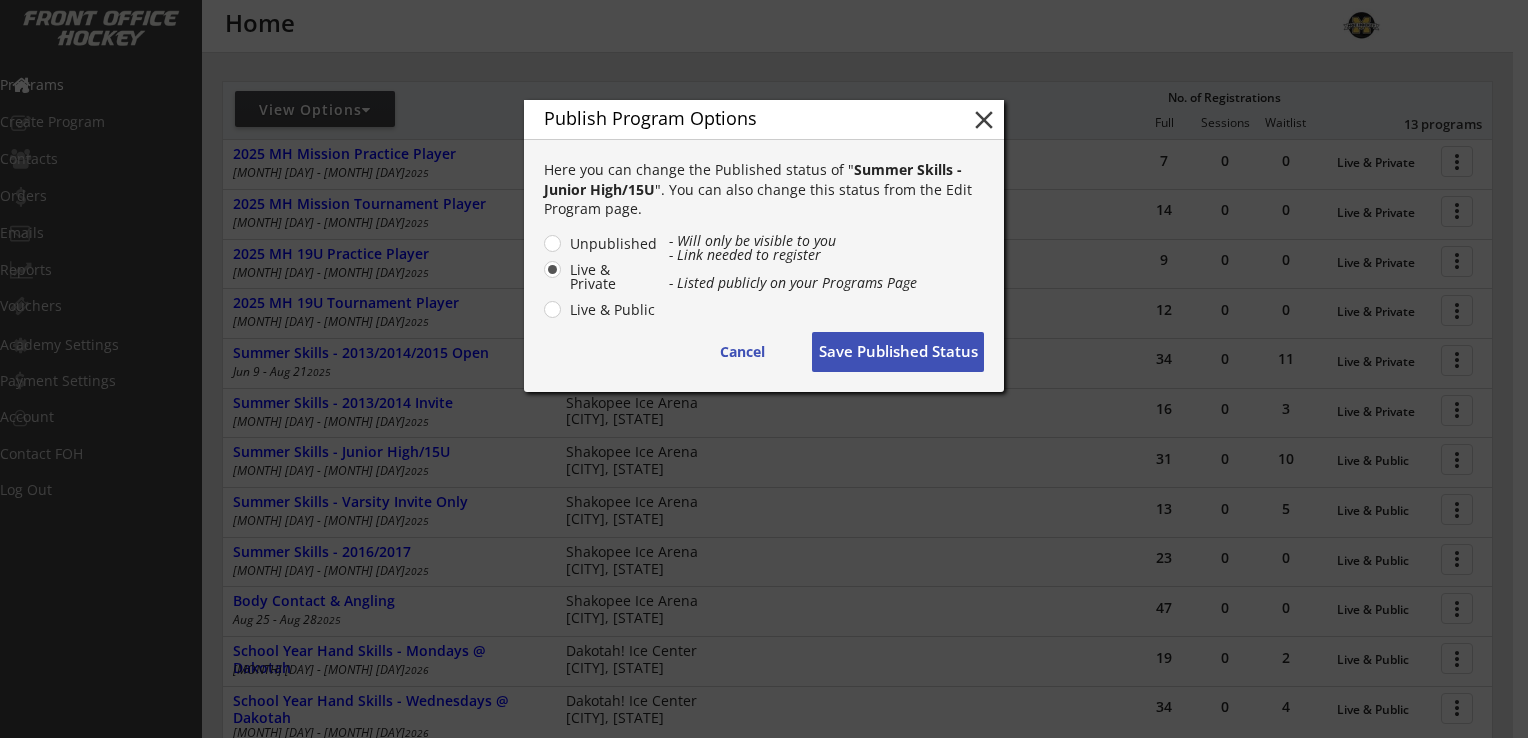 click on "Save Published Status" at bounding box center (742, 352) 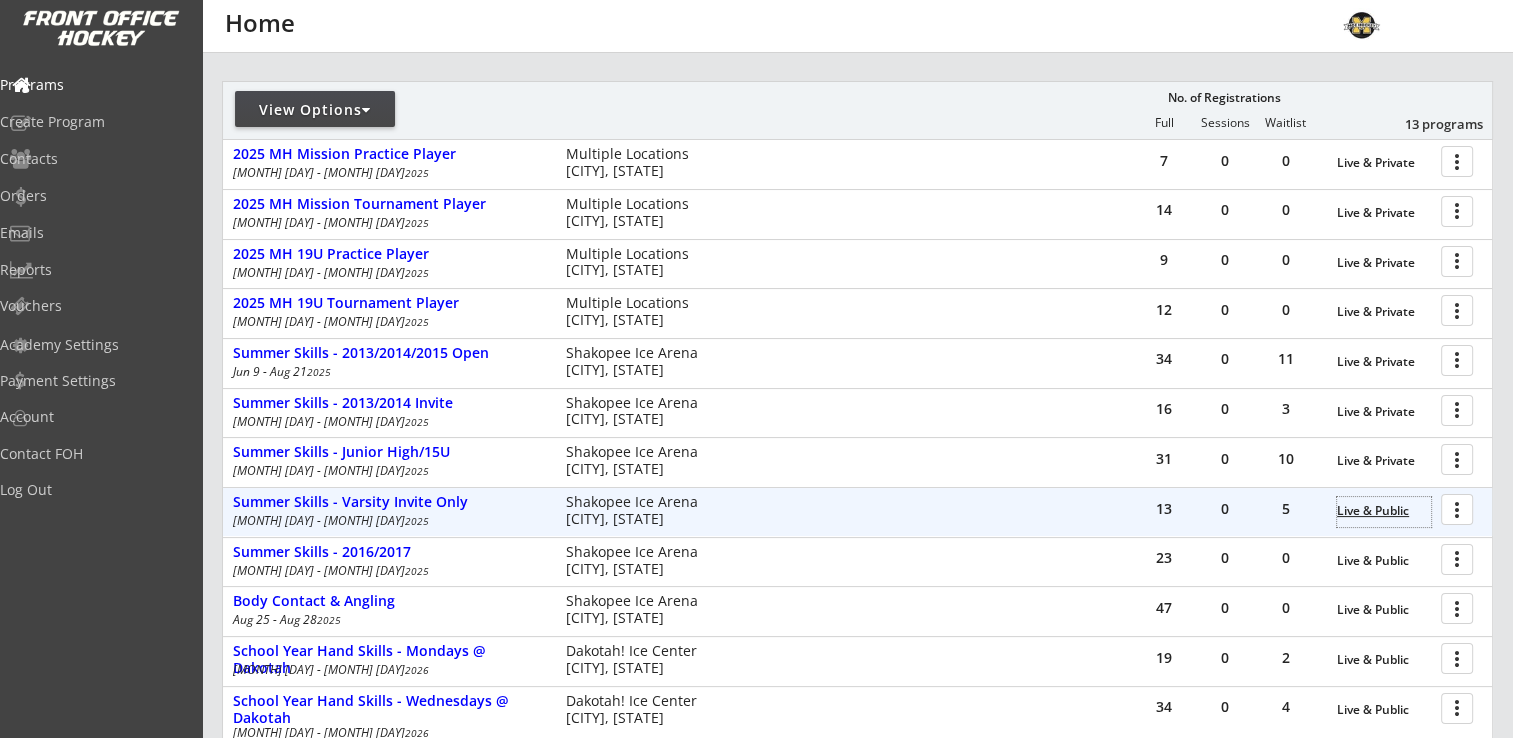 click on "Live & Public" at bounding box center (1384, 511) 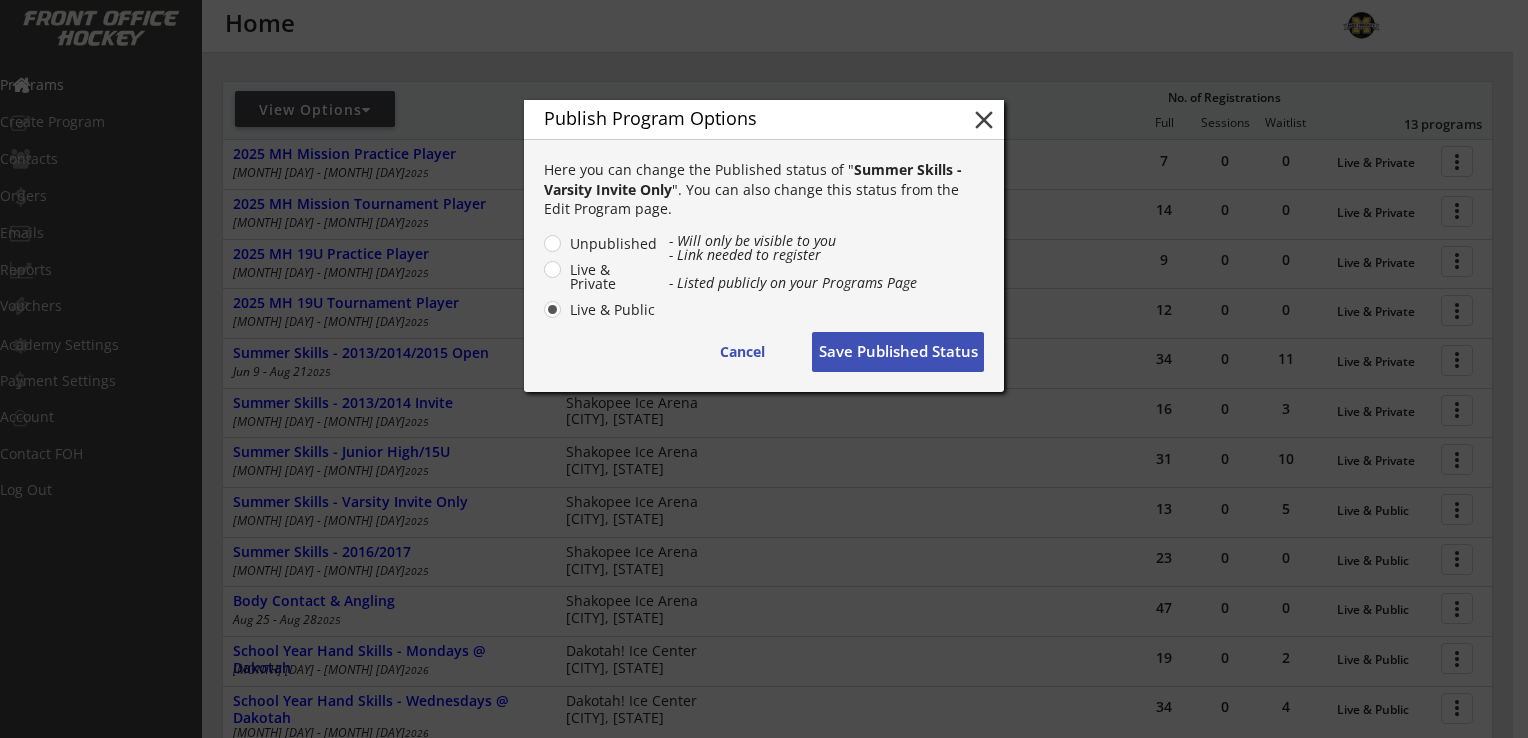 click on "Live & Private" at bounding box center (611, 277) 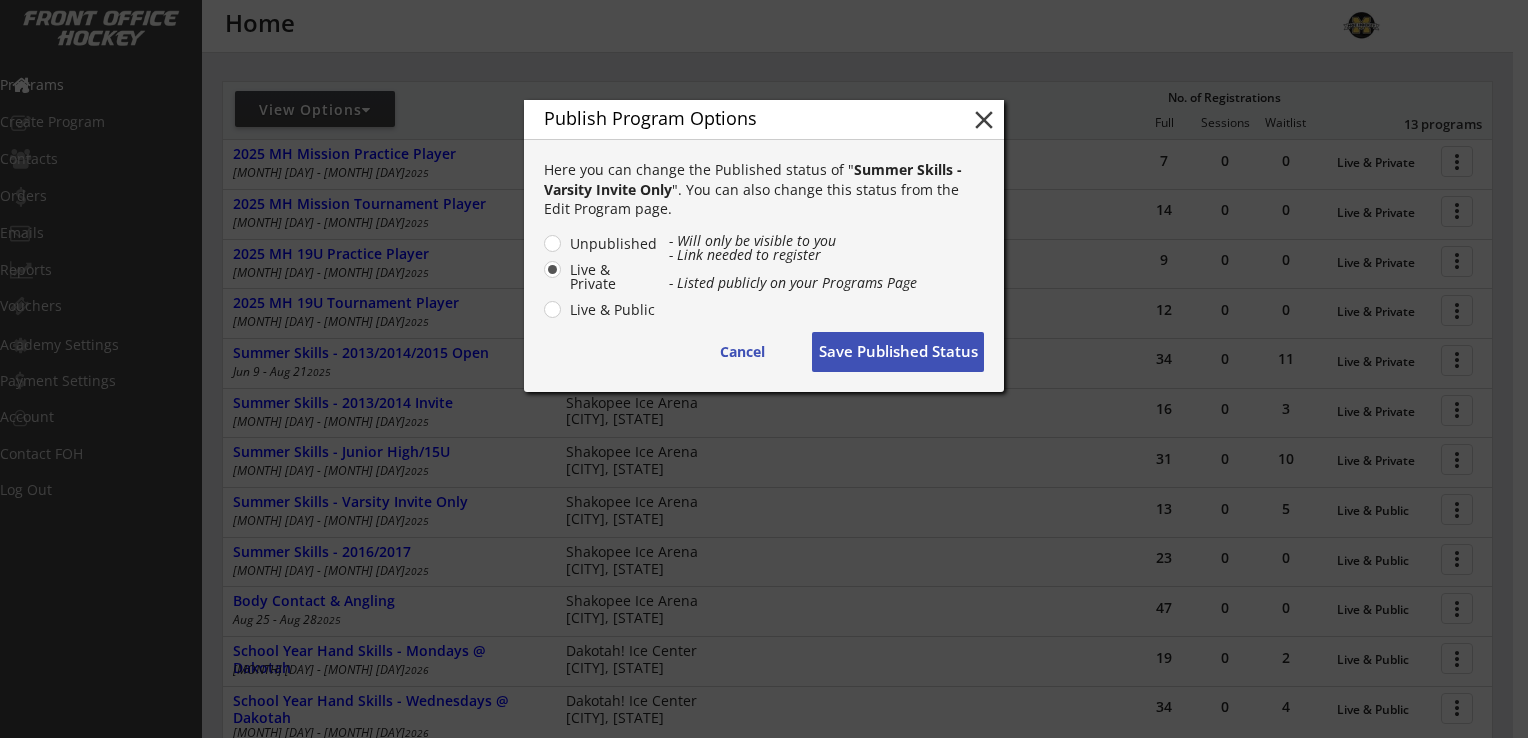 click on "Save Published Status" at bounding box center (742, 352) 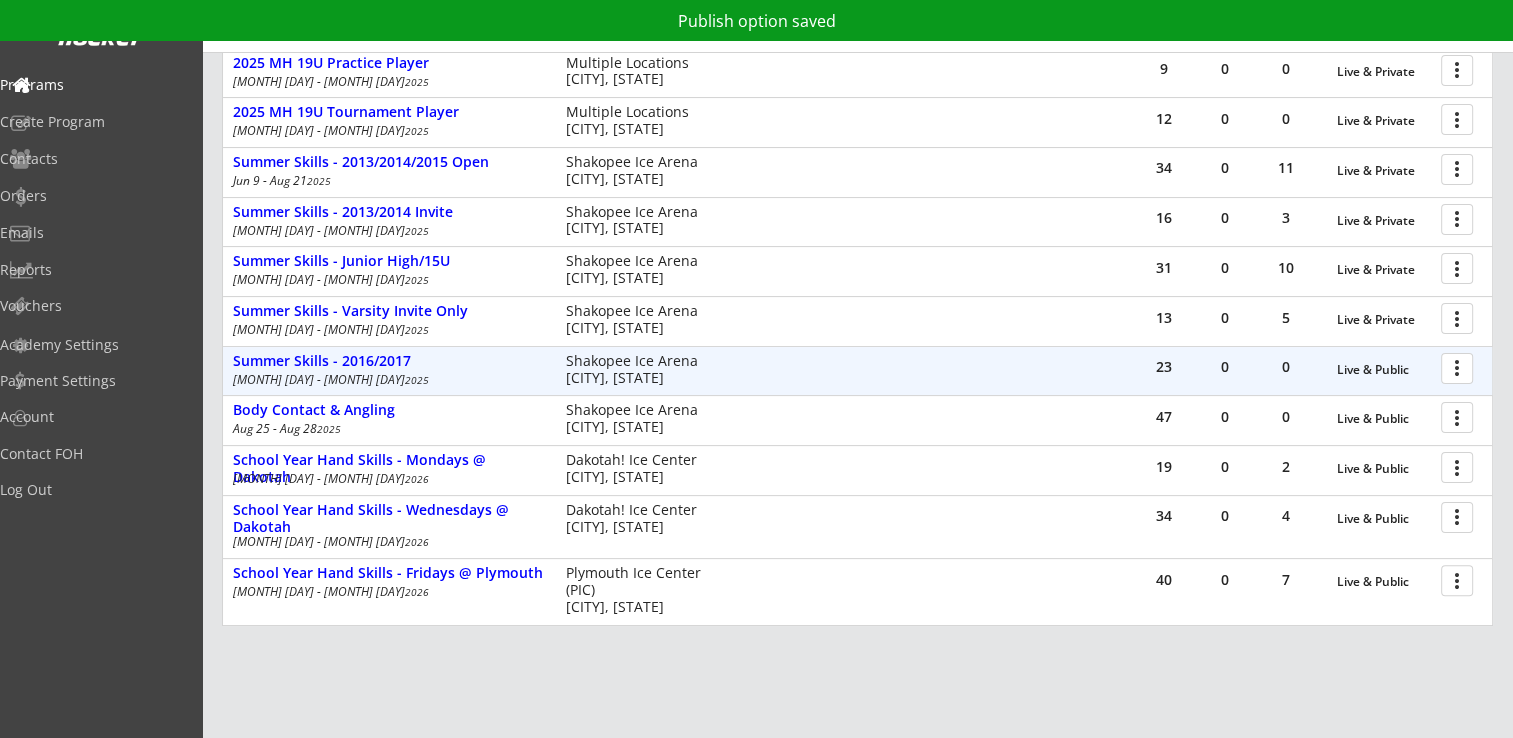 scroll, scrollTop: 400, scrollLeft: 0, axis: vertical 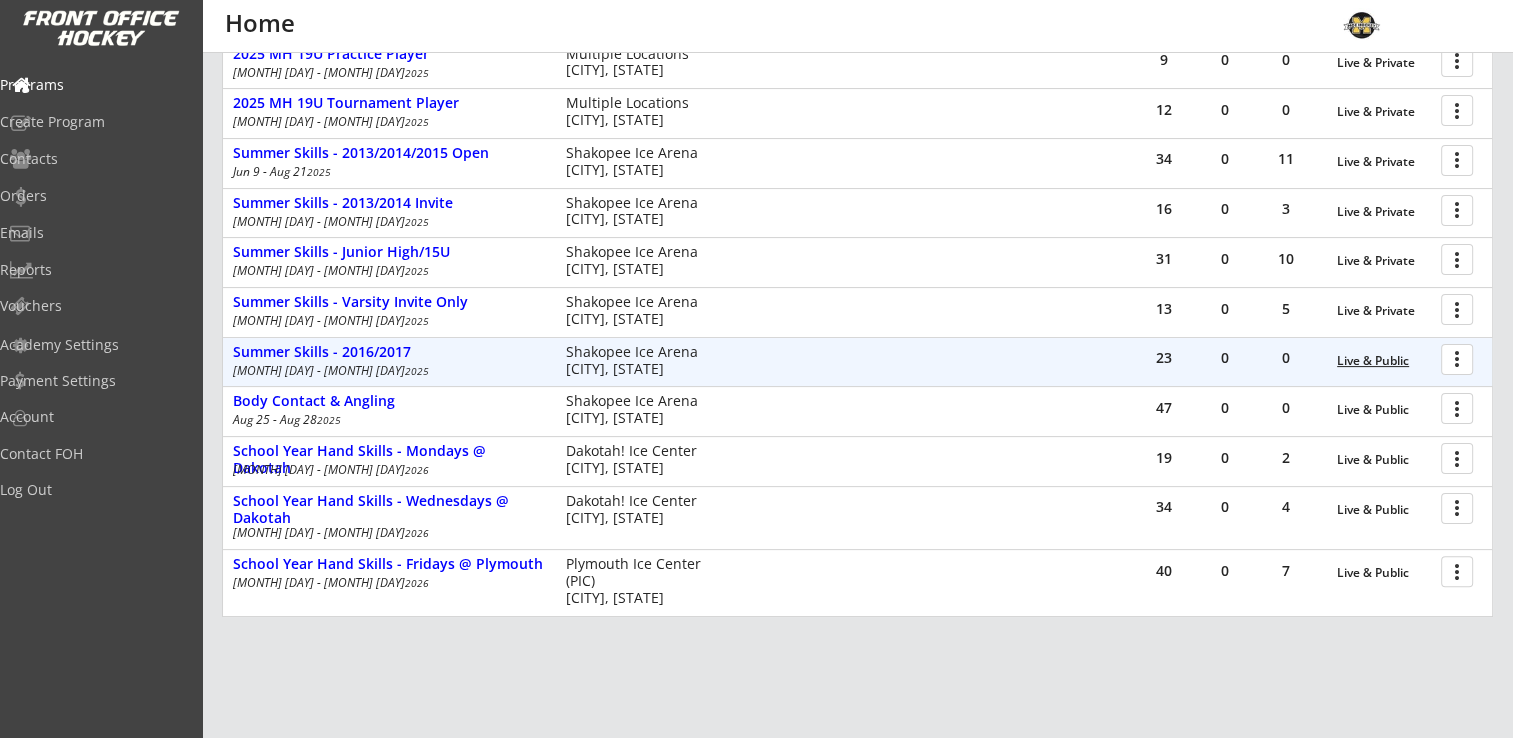click on "Live & Public" at bounding box center (1384, 361) 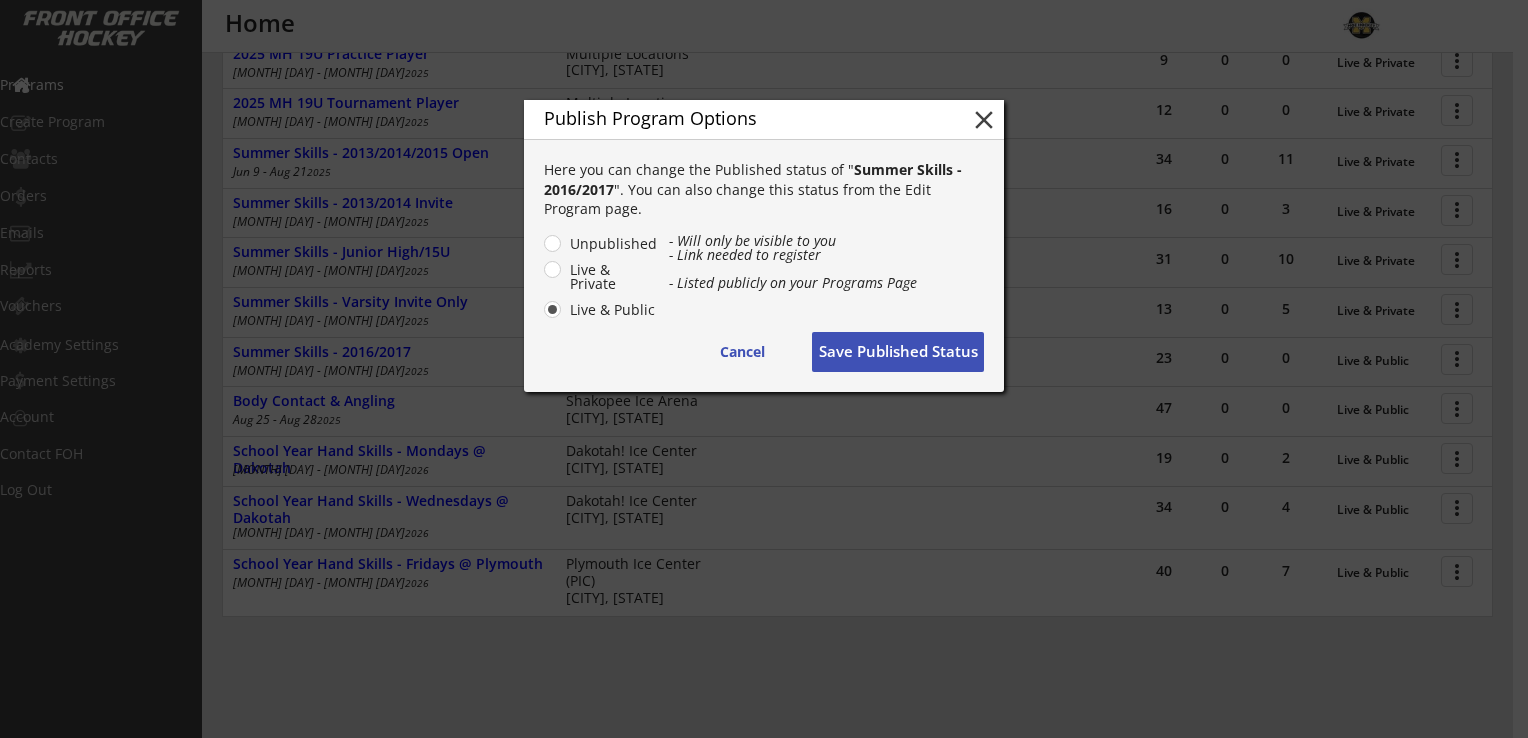 click on "Live & Private" at bounding box center [611, 277] 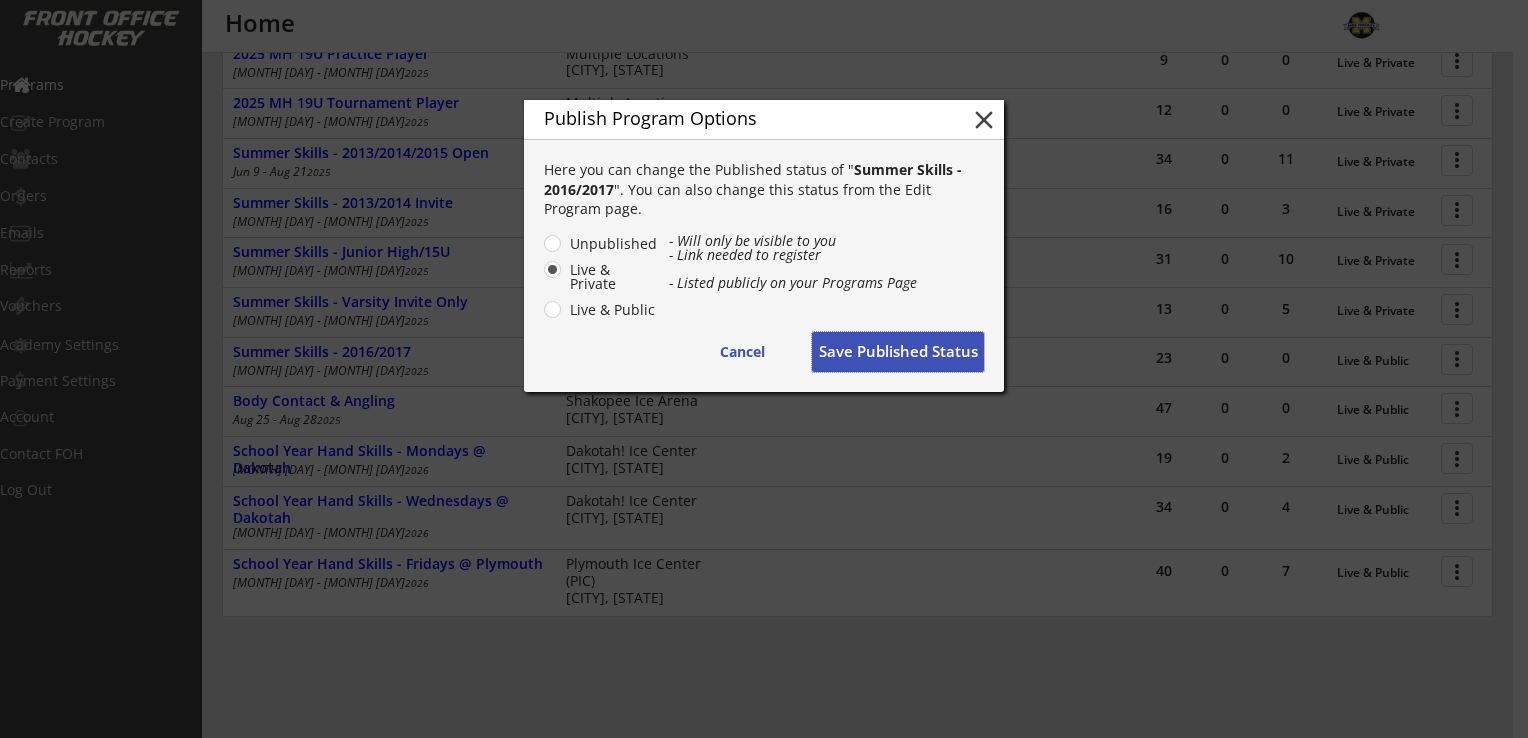 click on "Save Published Status" at bounding box center [898, 352] 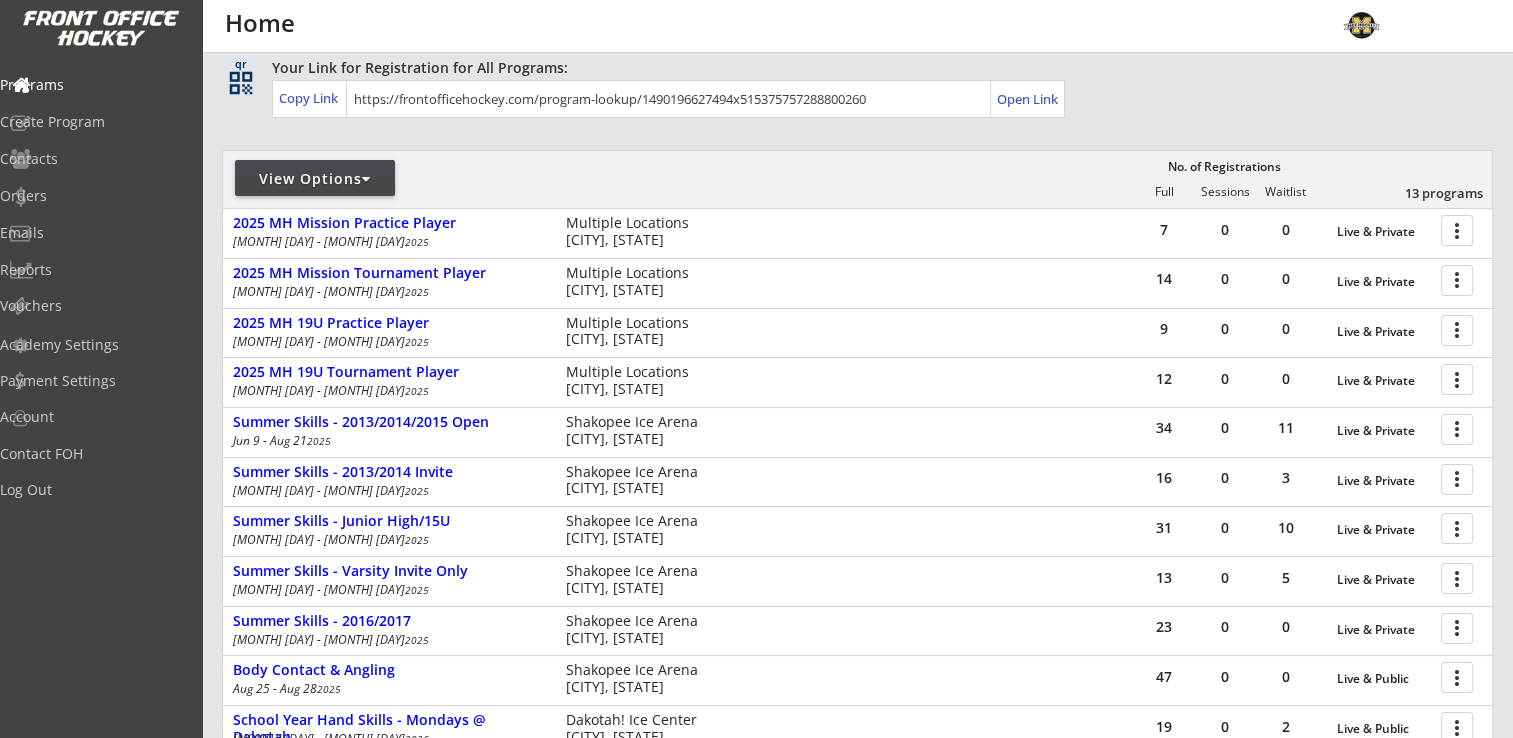 scroll, scrollTop: 0, scrollLeft: 0, axis: both 